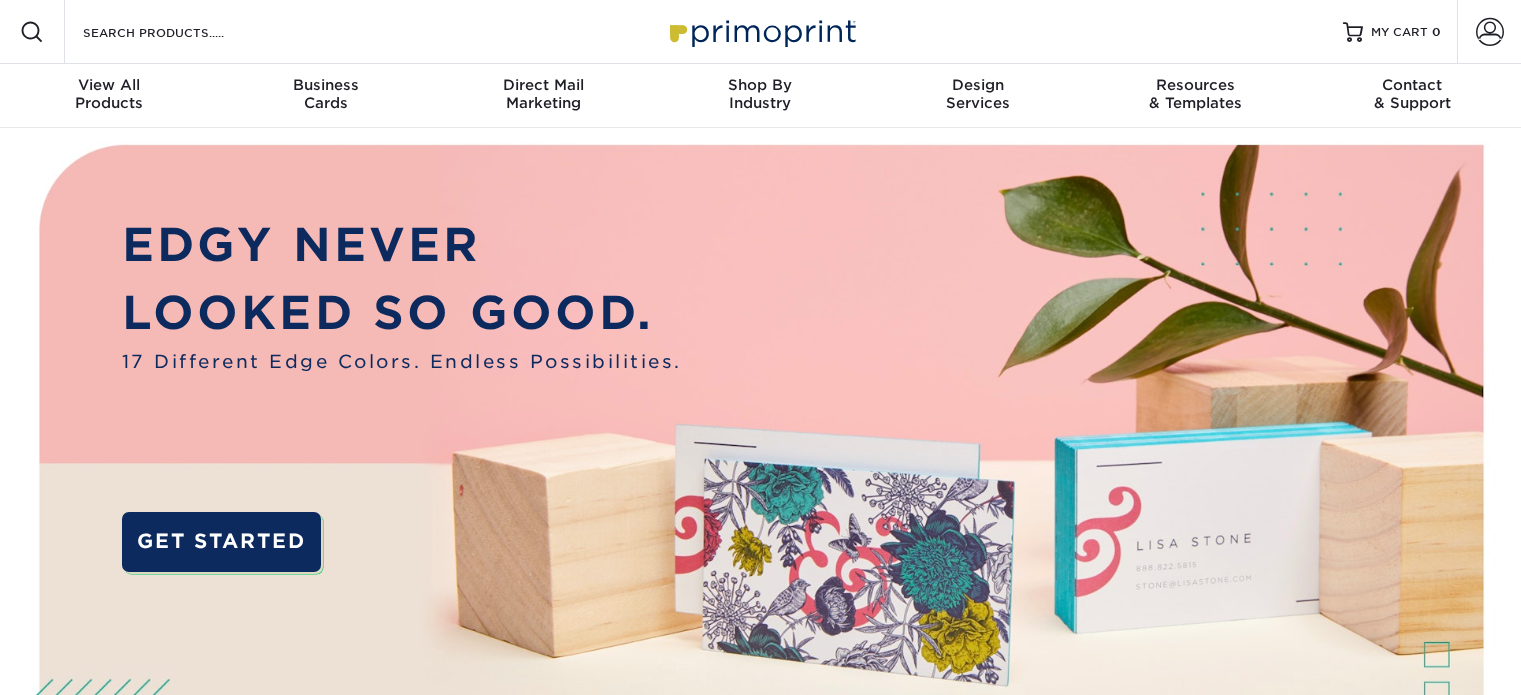 scroll, scrollTop: 0, scrollLeft: 0, axis: both 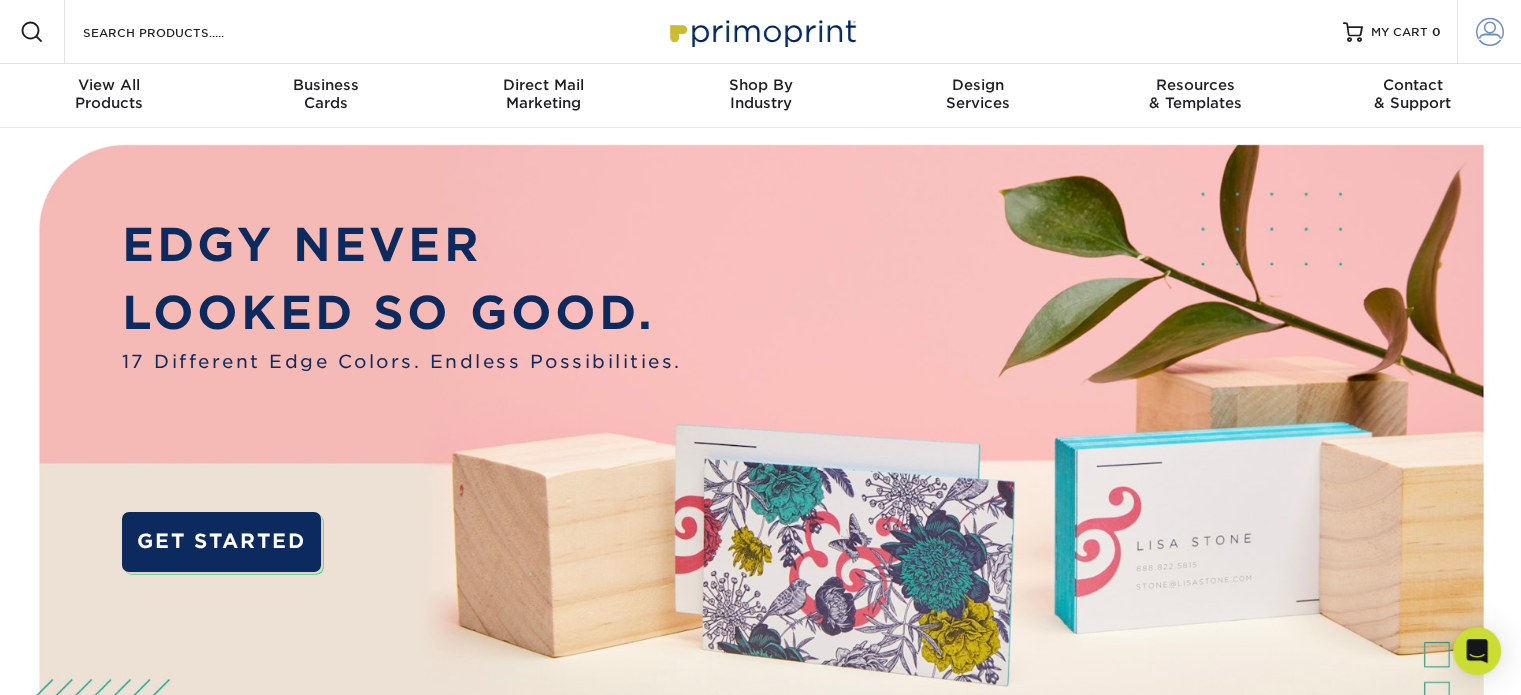 click at bounding box center (1490, 32) 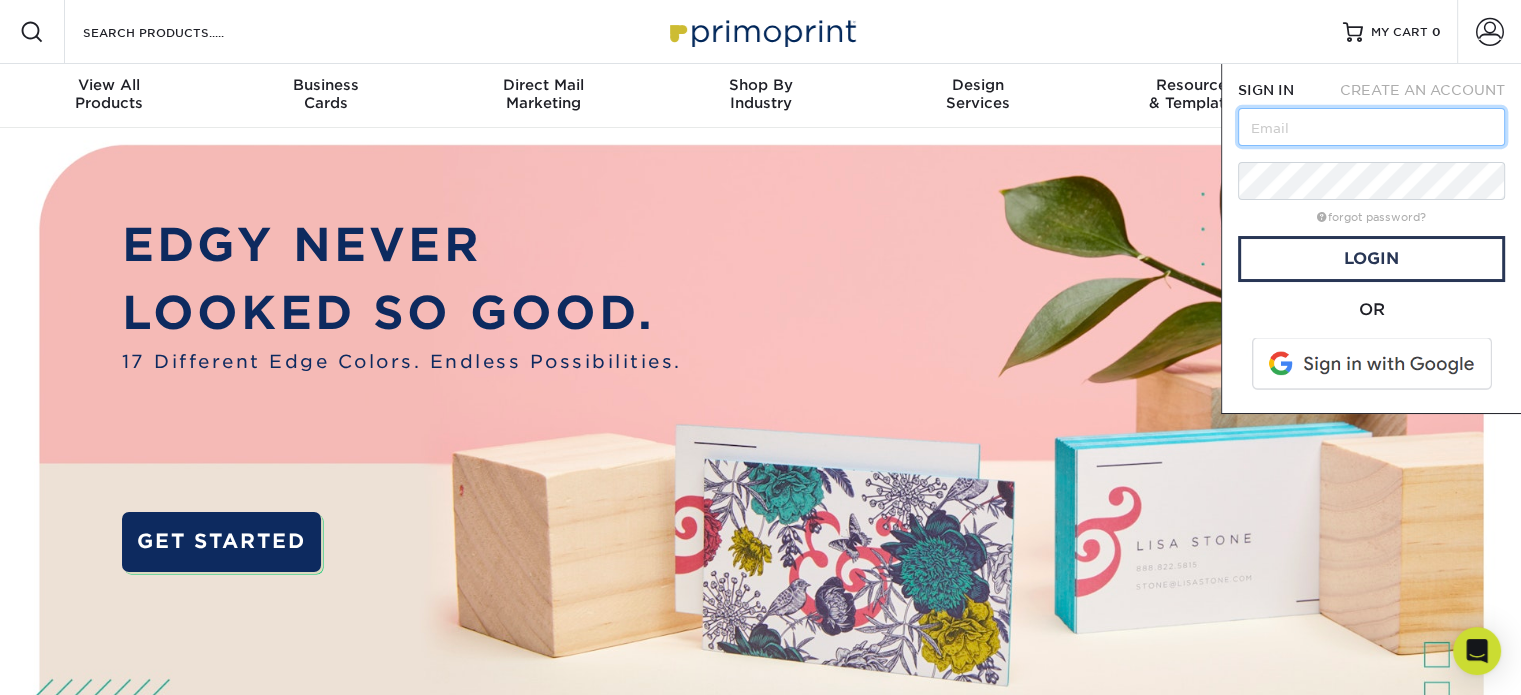 click at bounding box center [1371, 127] 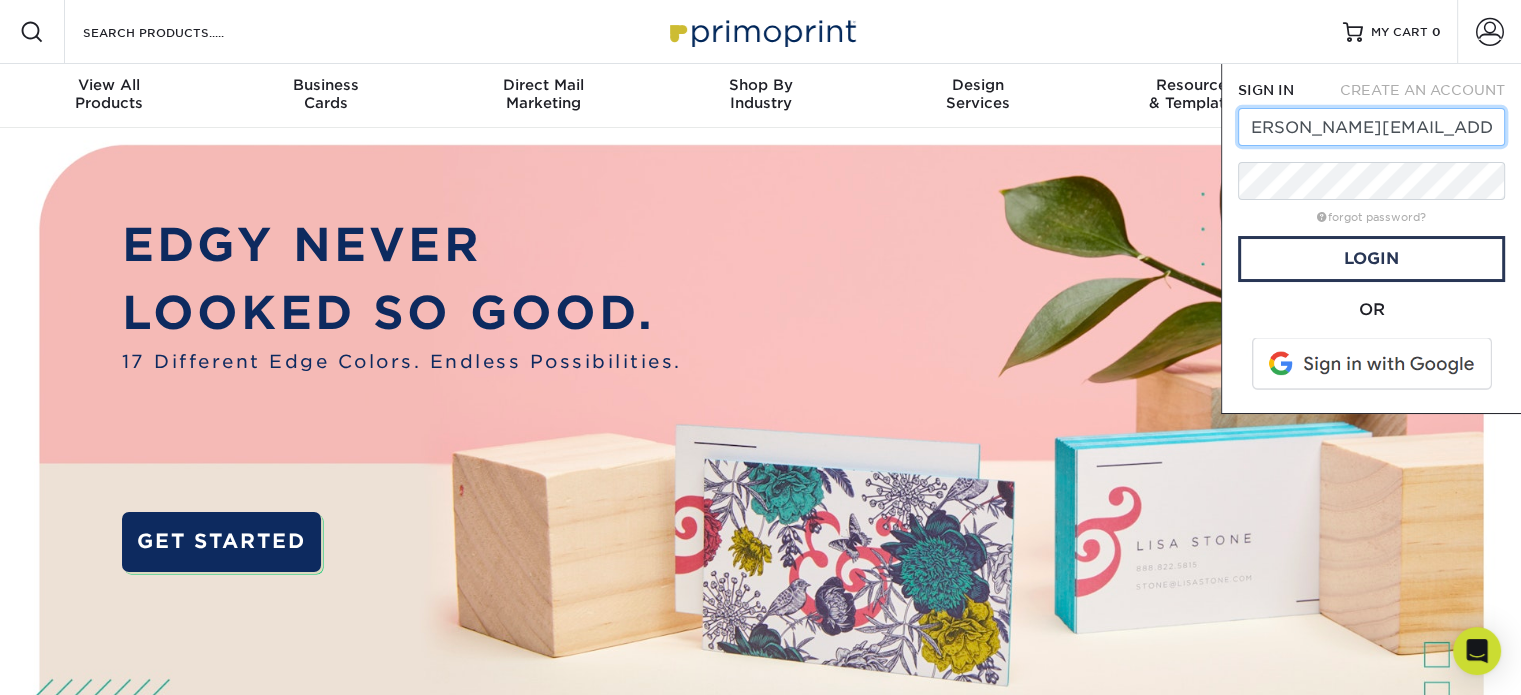 scroll, scrollTop: 0, scrollLeft: 35, axis: horizontal 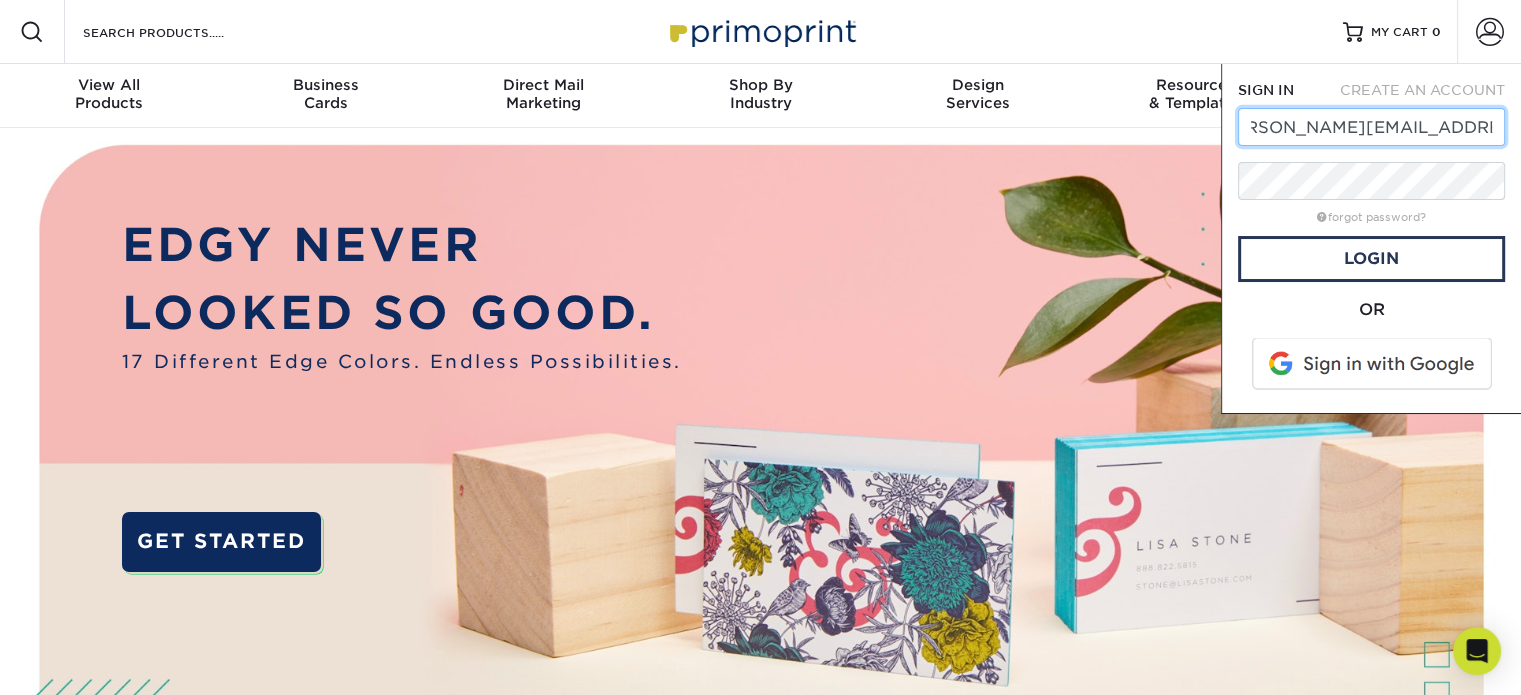 type on "debbie@raygraphicsapparel.com" 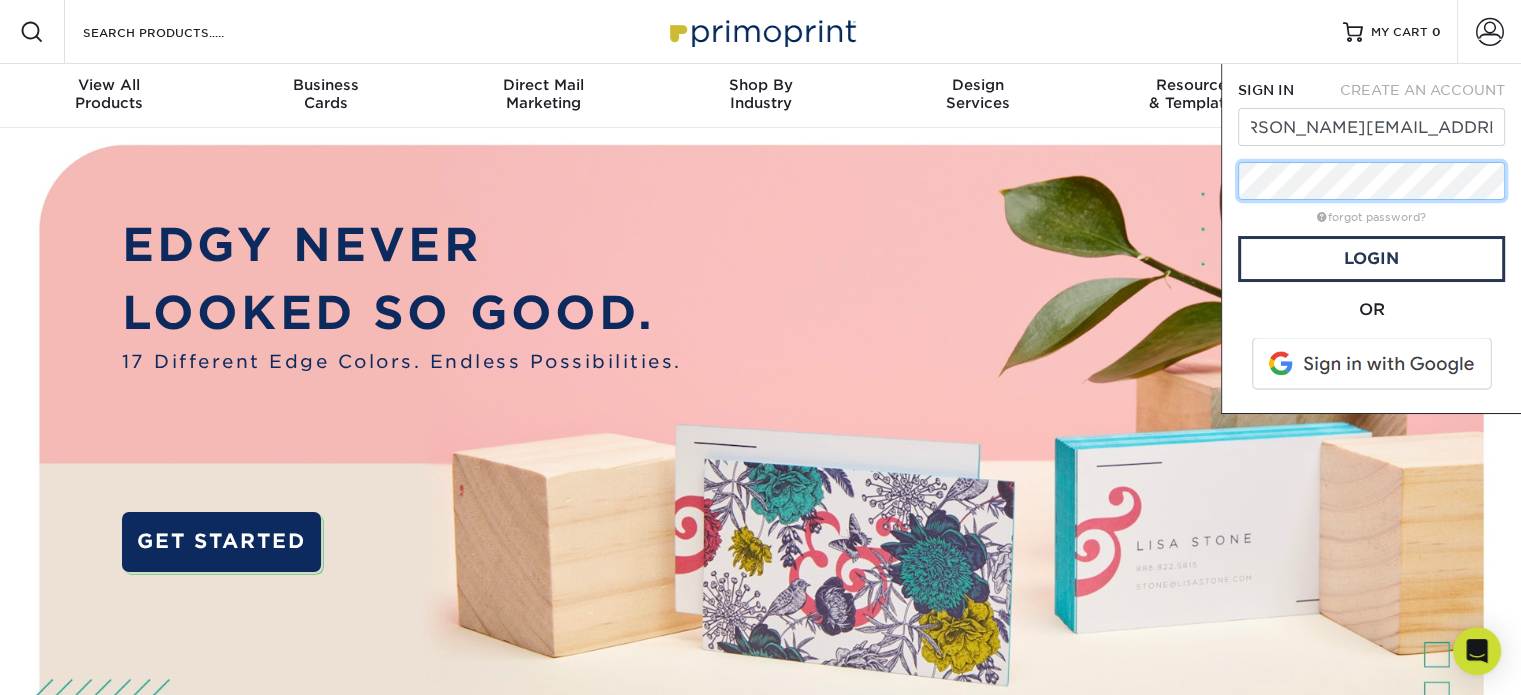 scroll, scrollTop: 0, scrollLeft: 0, axis: both 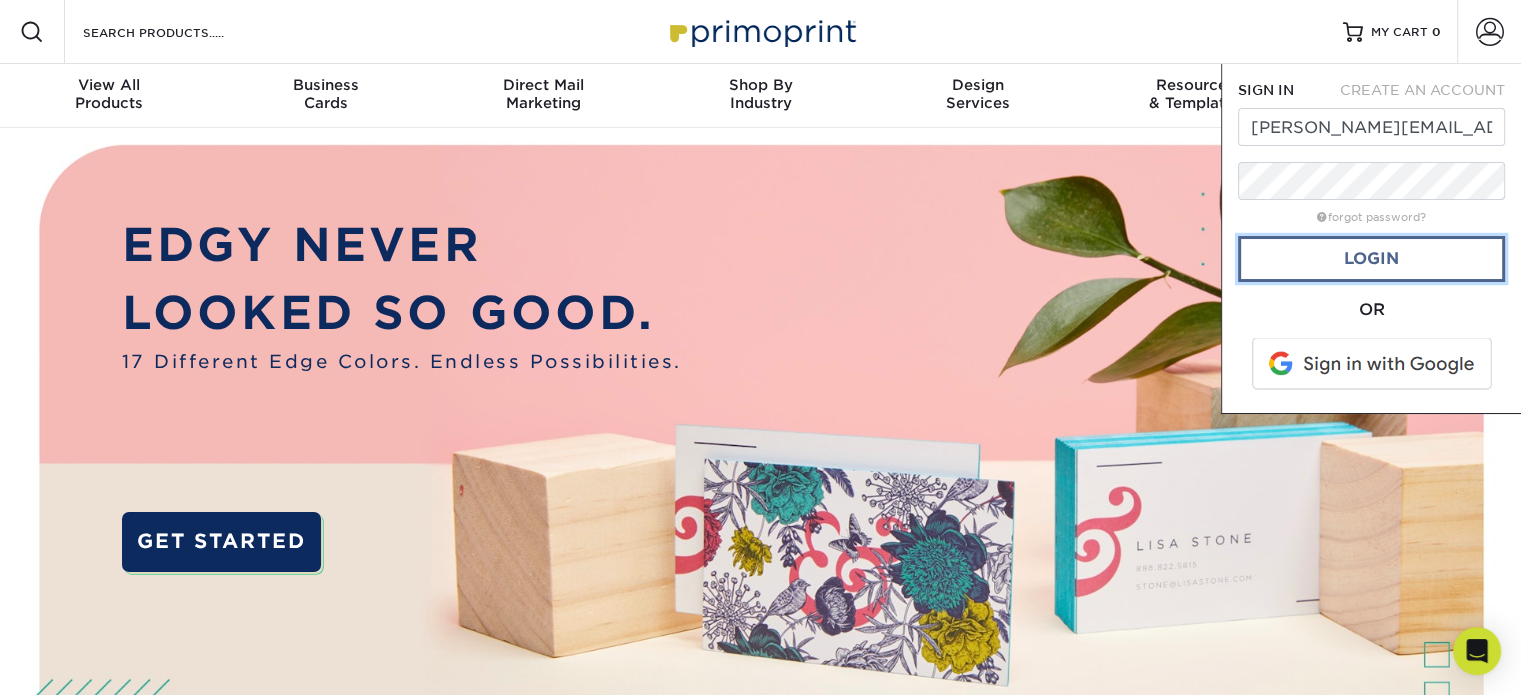 click on "Login" at bounding box center (1371, 259) 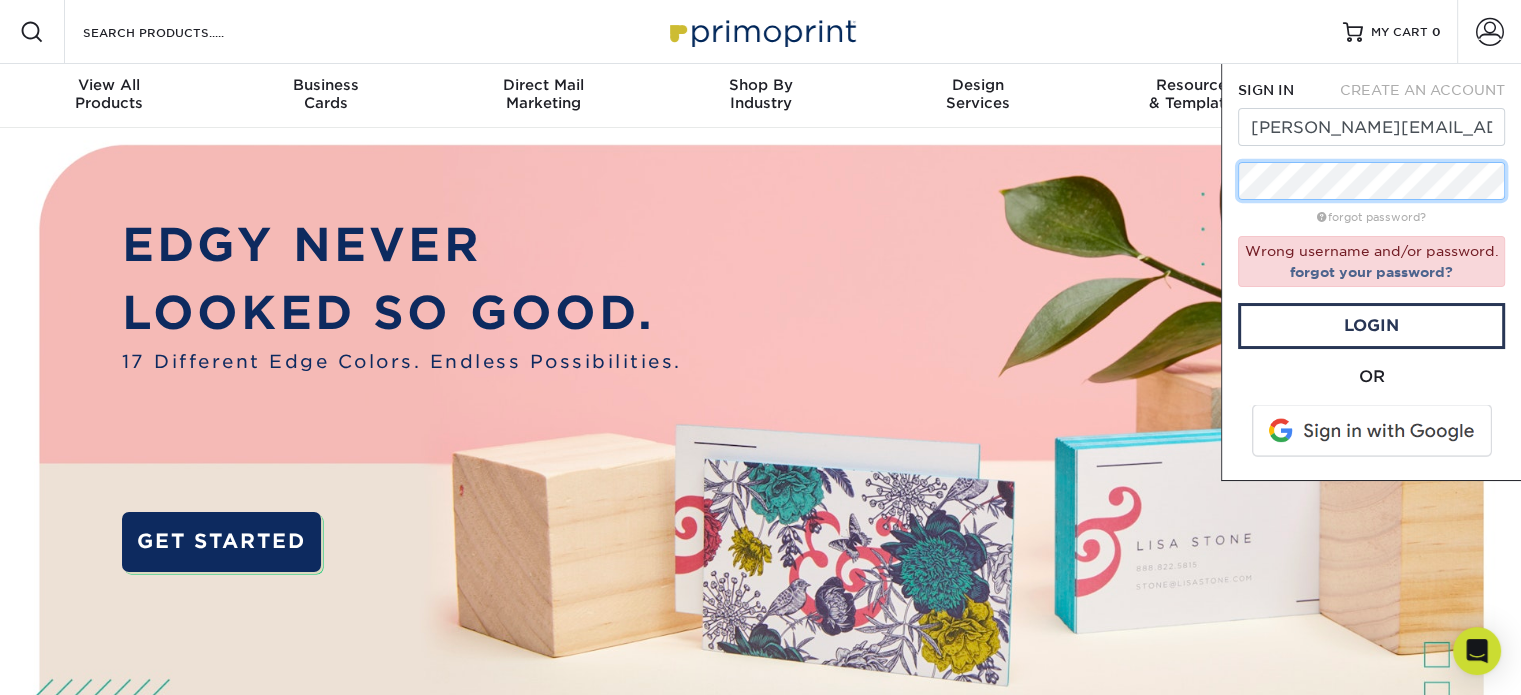 click on "Resources Menu
Search Products
Account
SIGN IN
CREATE AN ACCOUNT
debbie@raygraphicsapparel.com
forgot password?
Wrong username and/or password. forgot your password?
Login" at bounding box center [760, 2228] 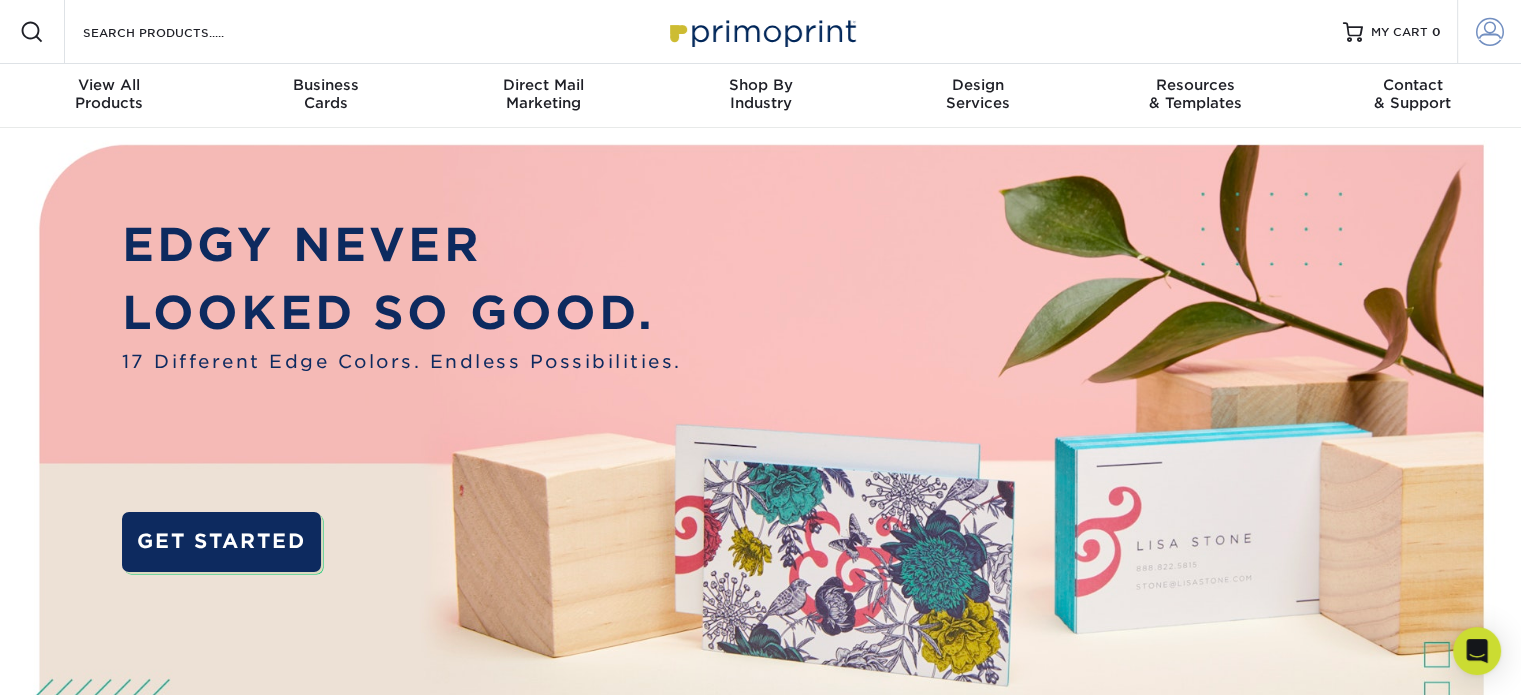 click at bounding box center [1490, 32] 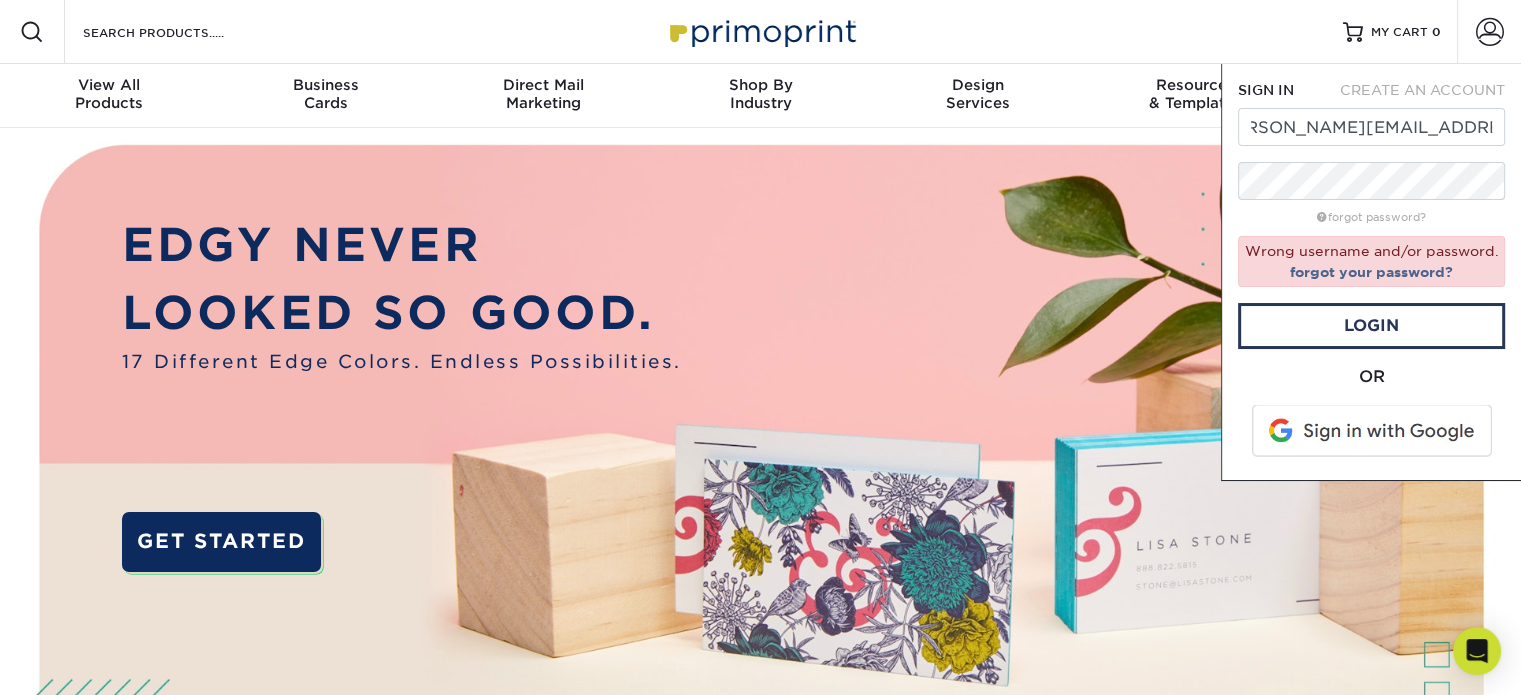 scroll, scrollTop: 0, scrollLeft: 0, axis: both 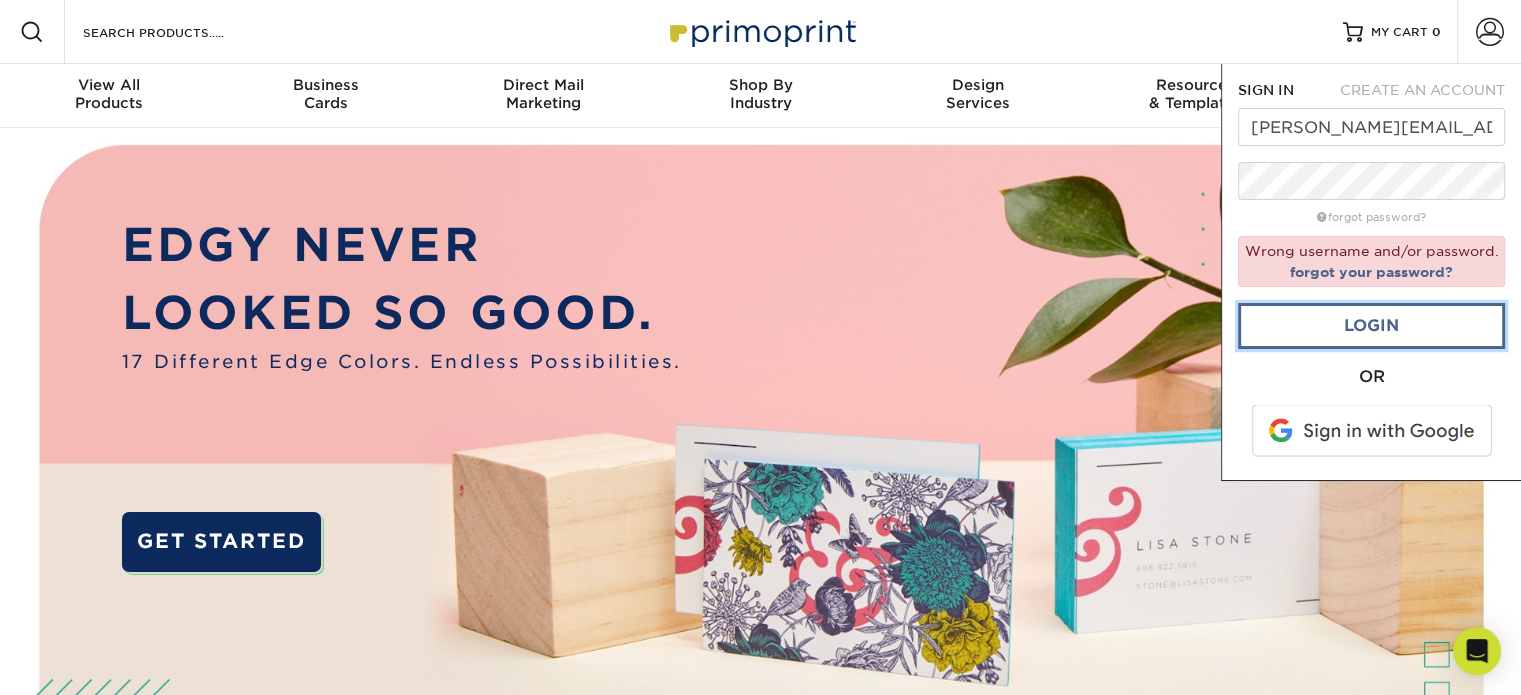 click on "Login" at bounding box center (1371, 326) 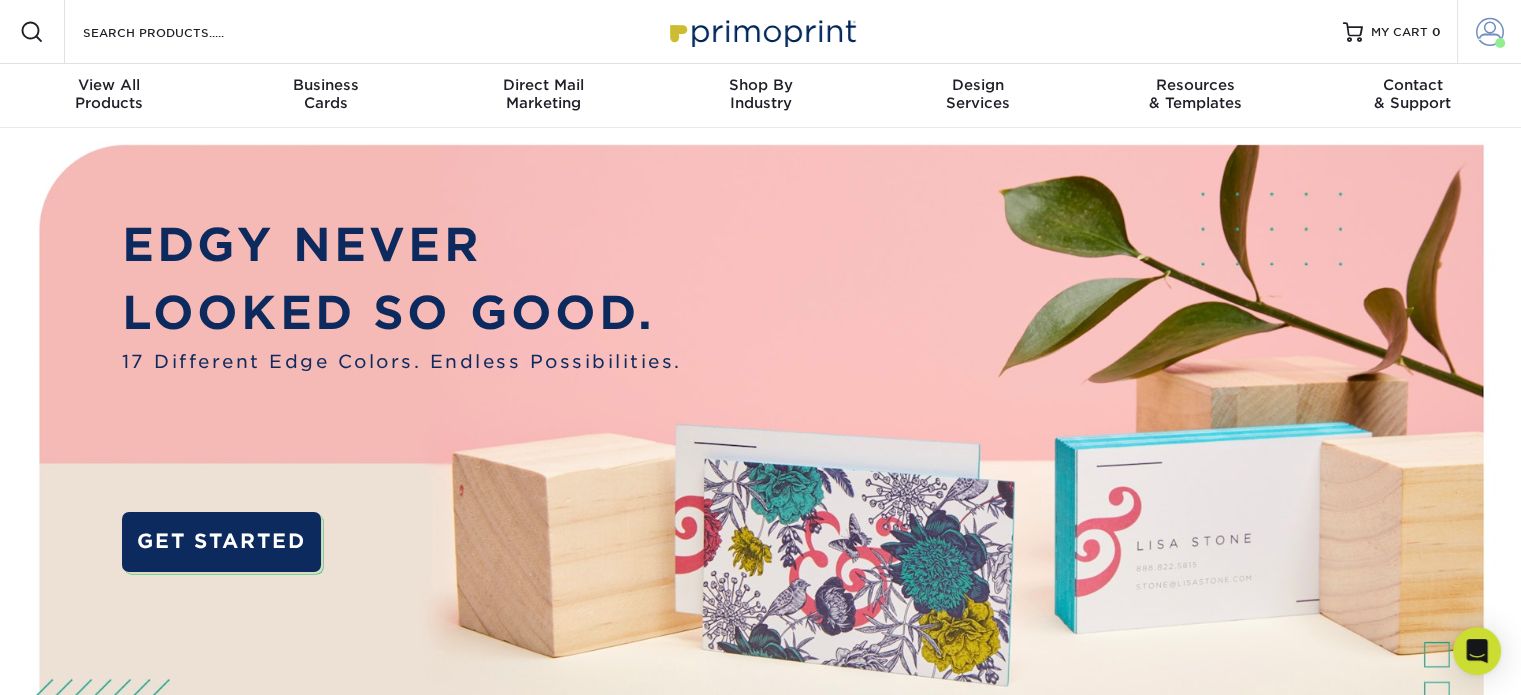 click at bounding box center [1490, 32] 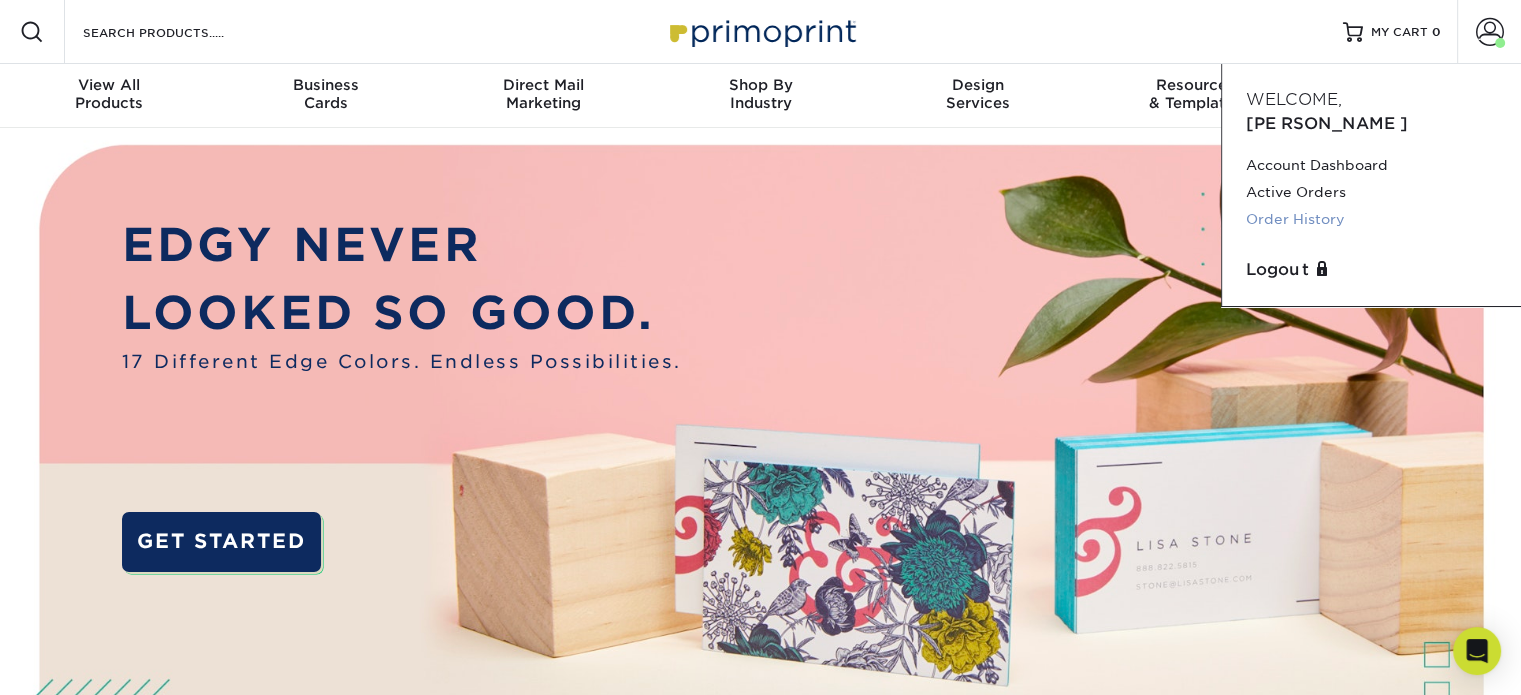 click on "Order History" at bounding box center (1371, 219) 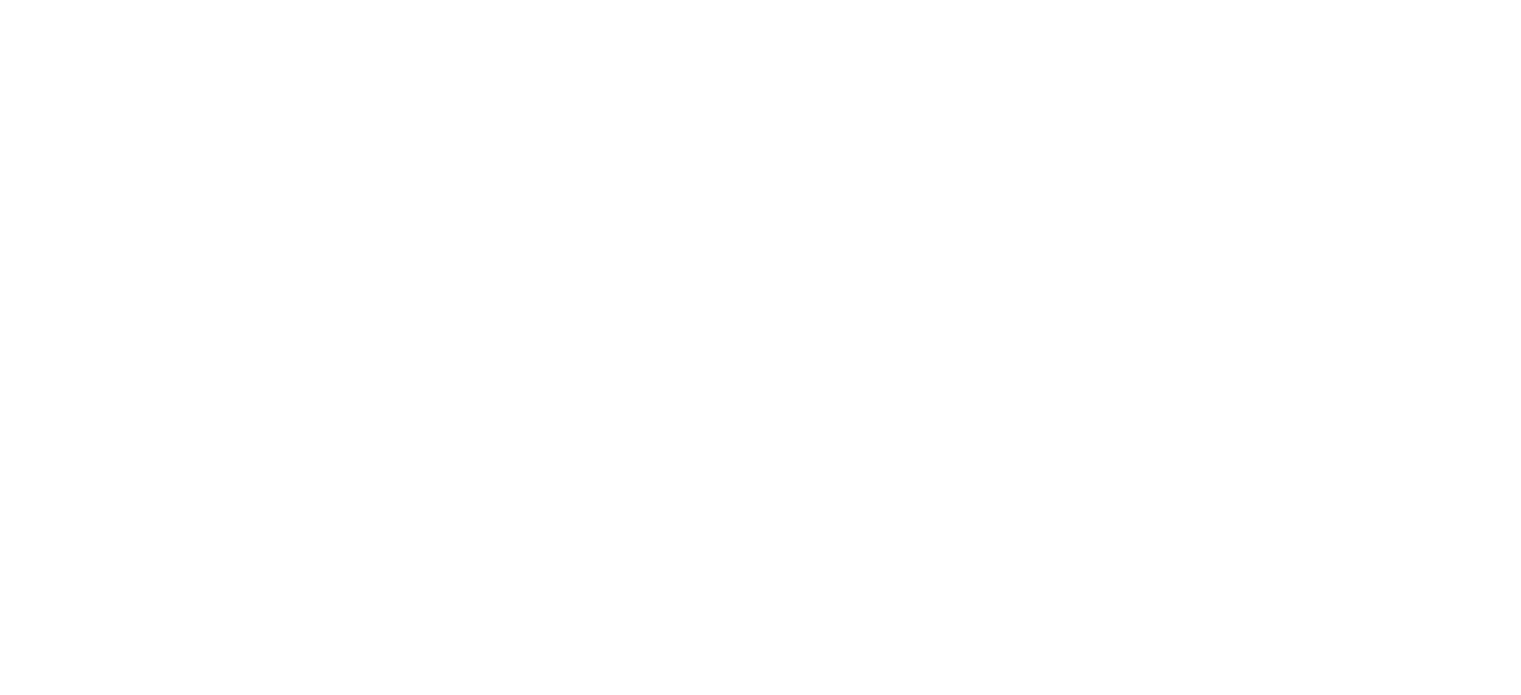 scroll, scrollTop: 0, scrollLeft: 0, axis: both 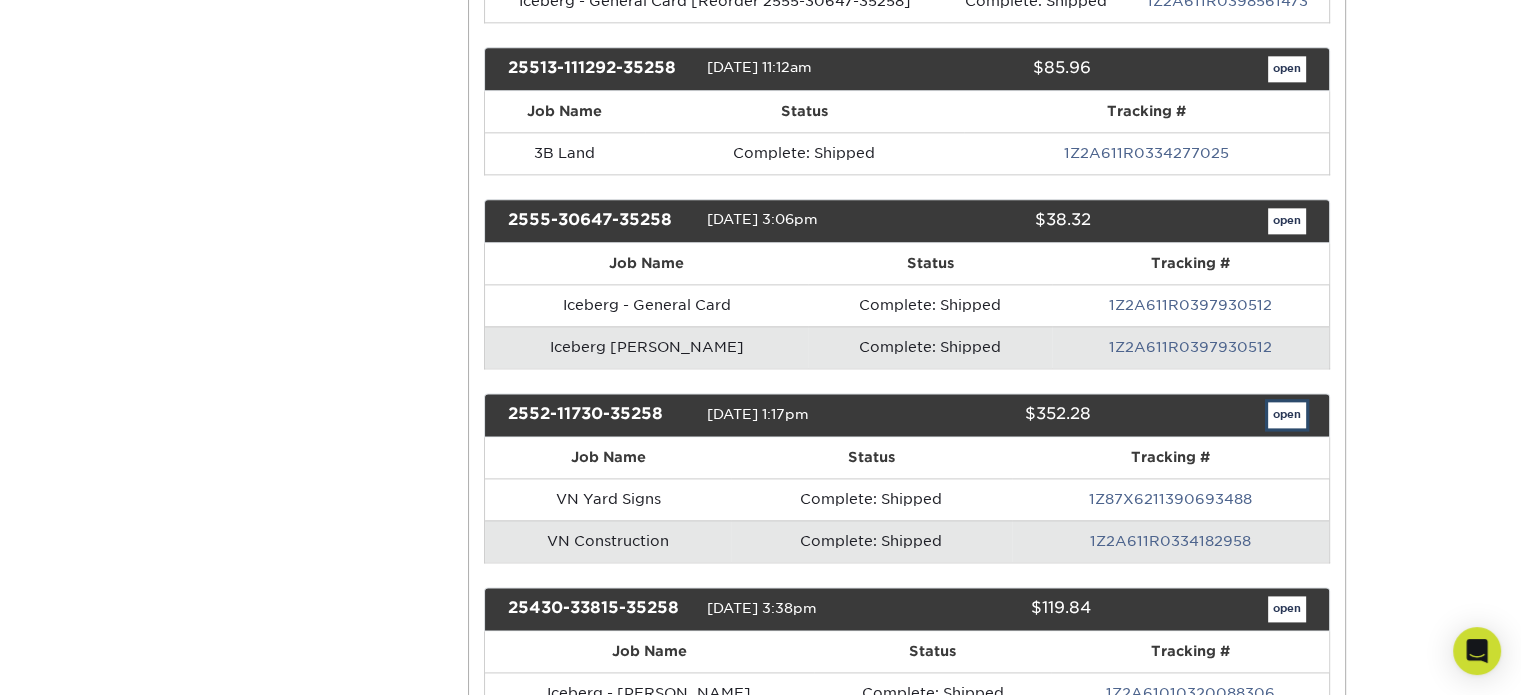 click on "open" at bounding box center [1287, 415] 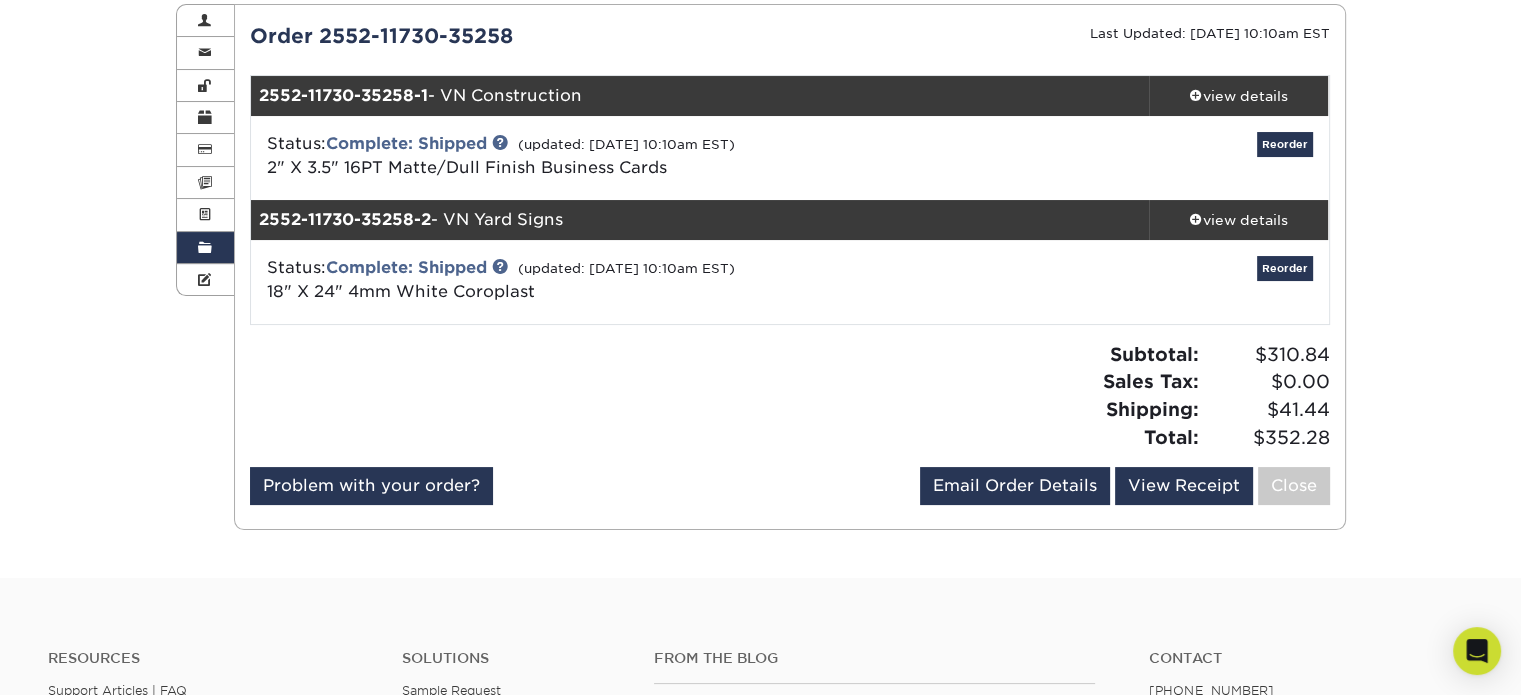 scroll, scrollTop: 166, scrollLeft: 0, axis: vertical 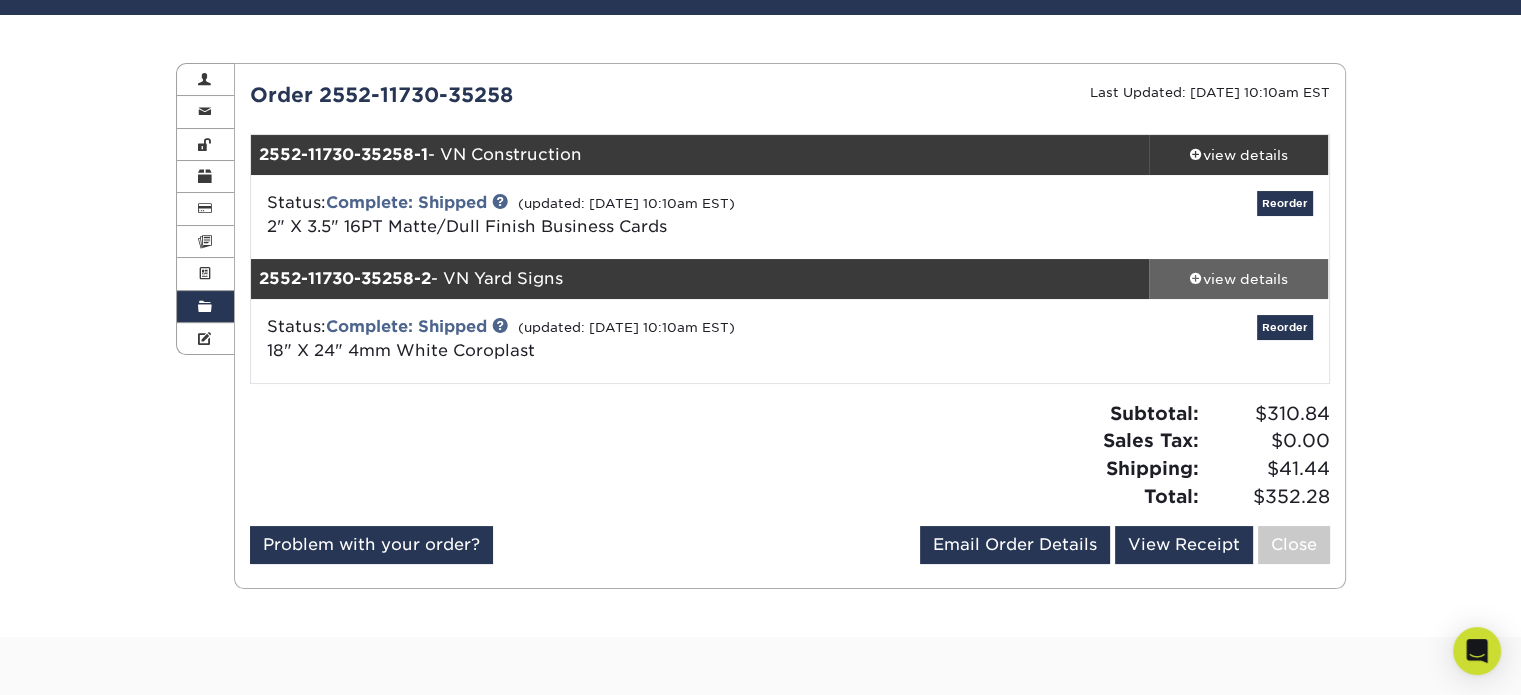 click on "view details" at bounding box center (1239, 279) 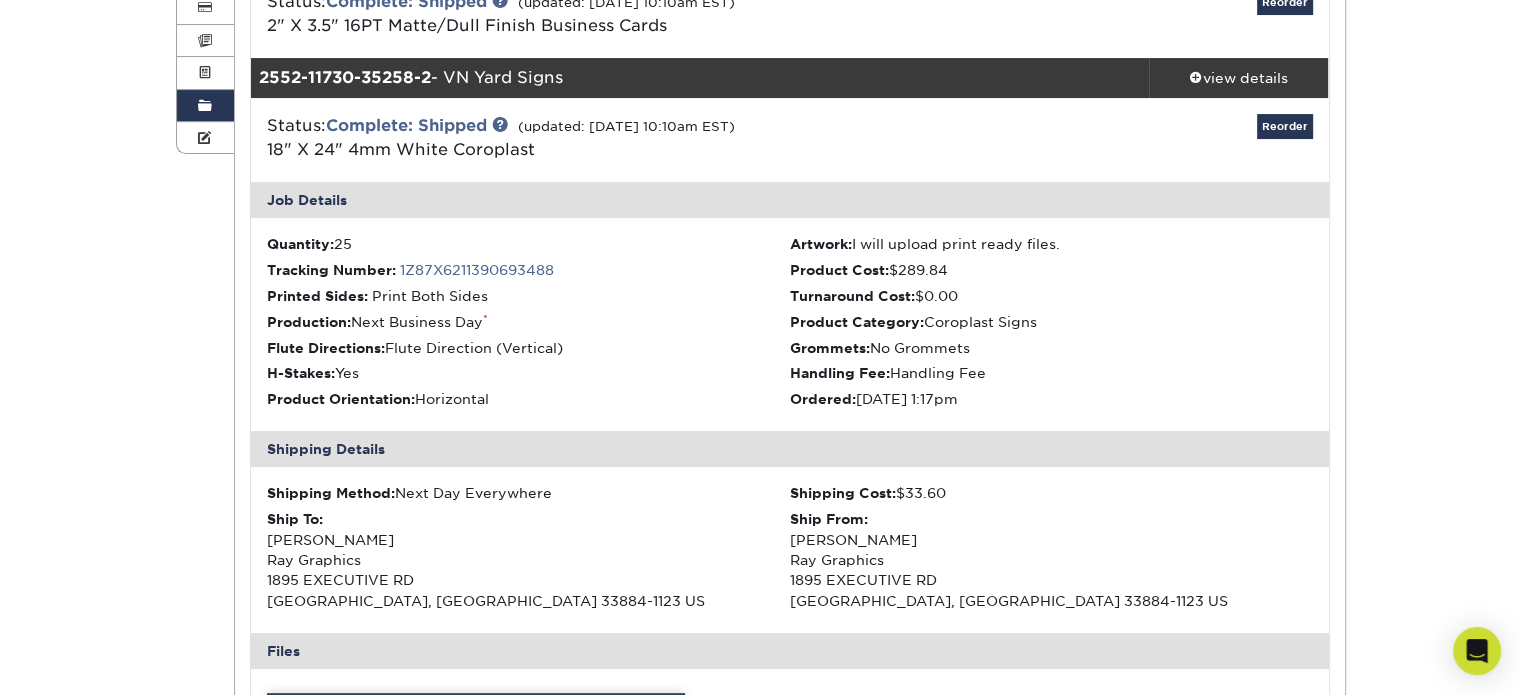 scroll, scrollTop: 333, scrollLeft: 0, axis: vertical 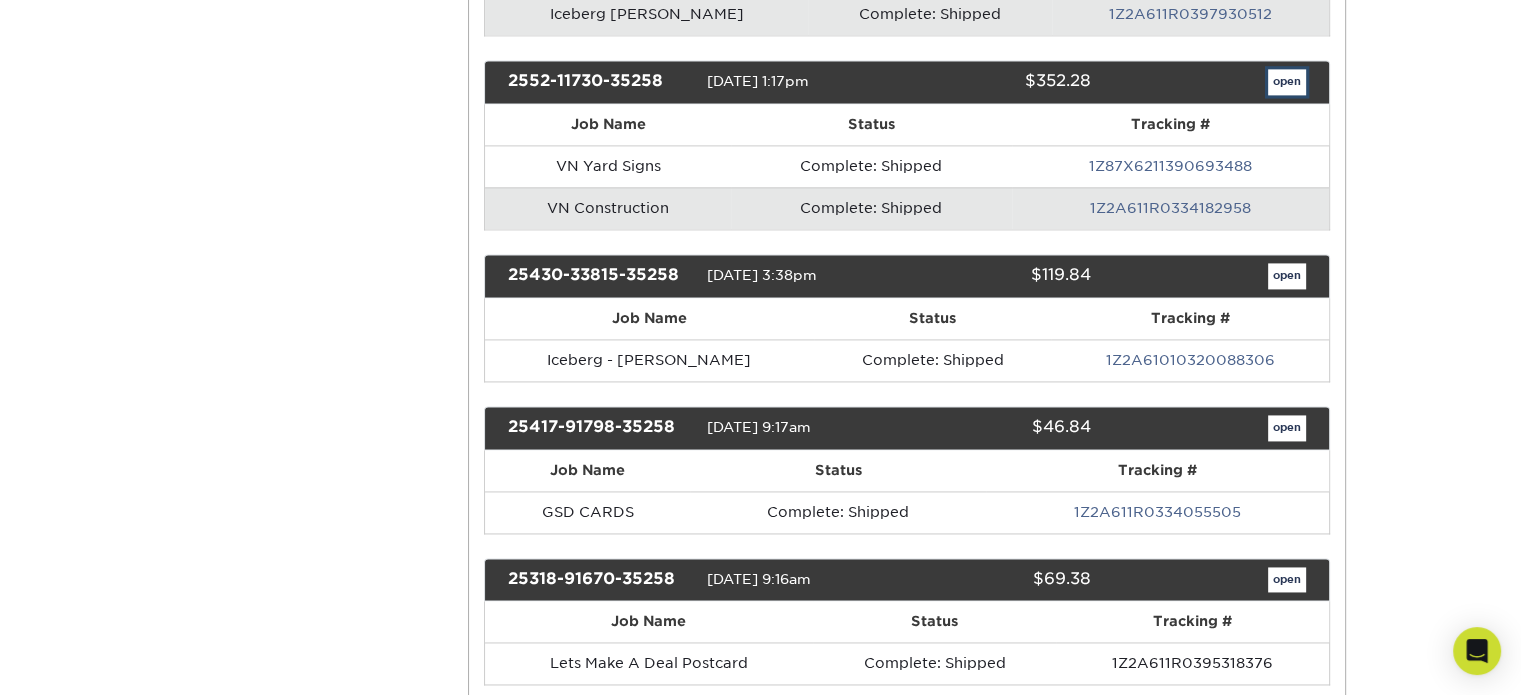 click on "open" at bounding box center (1287, 82) 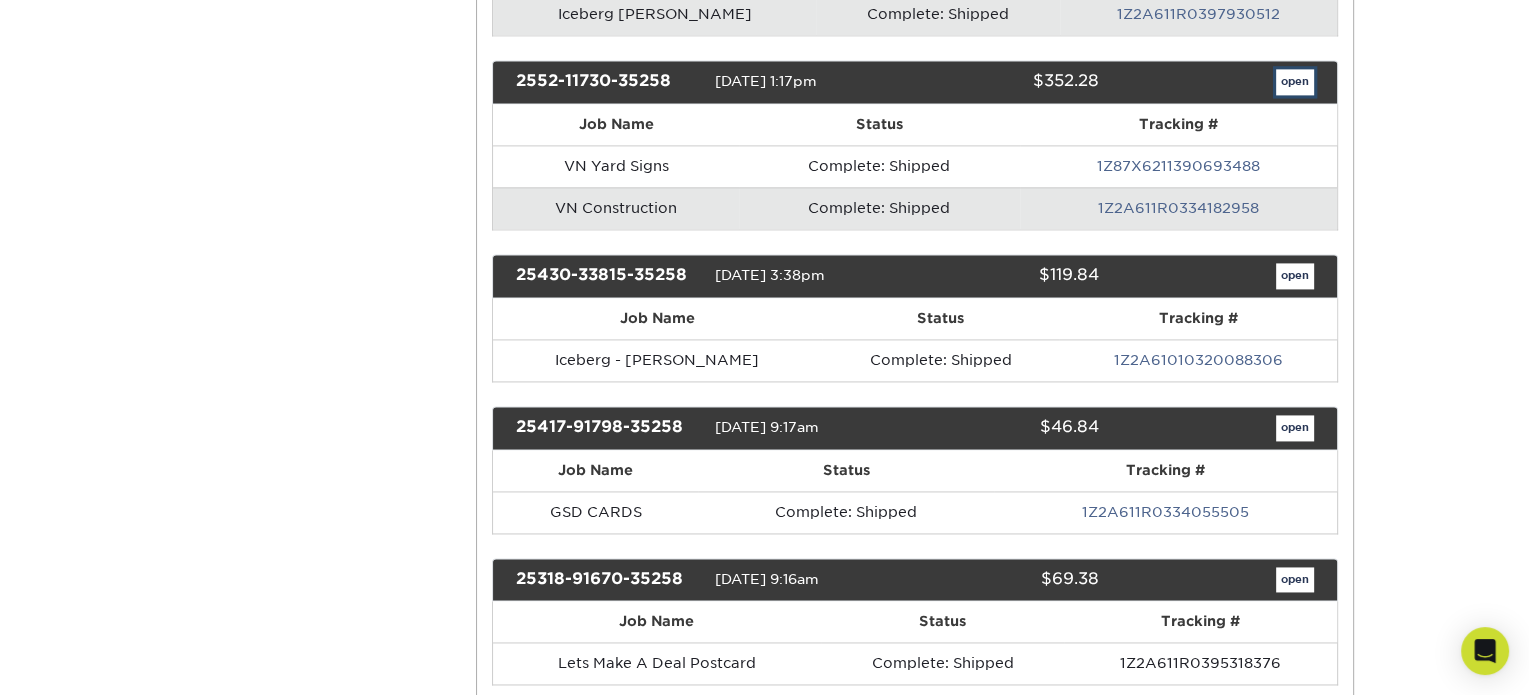 scroll, scrollTop: 0, scrollLeft: 0, axis: both 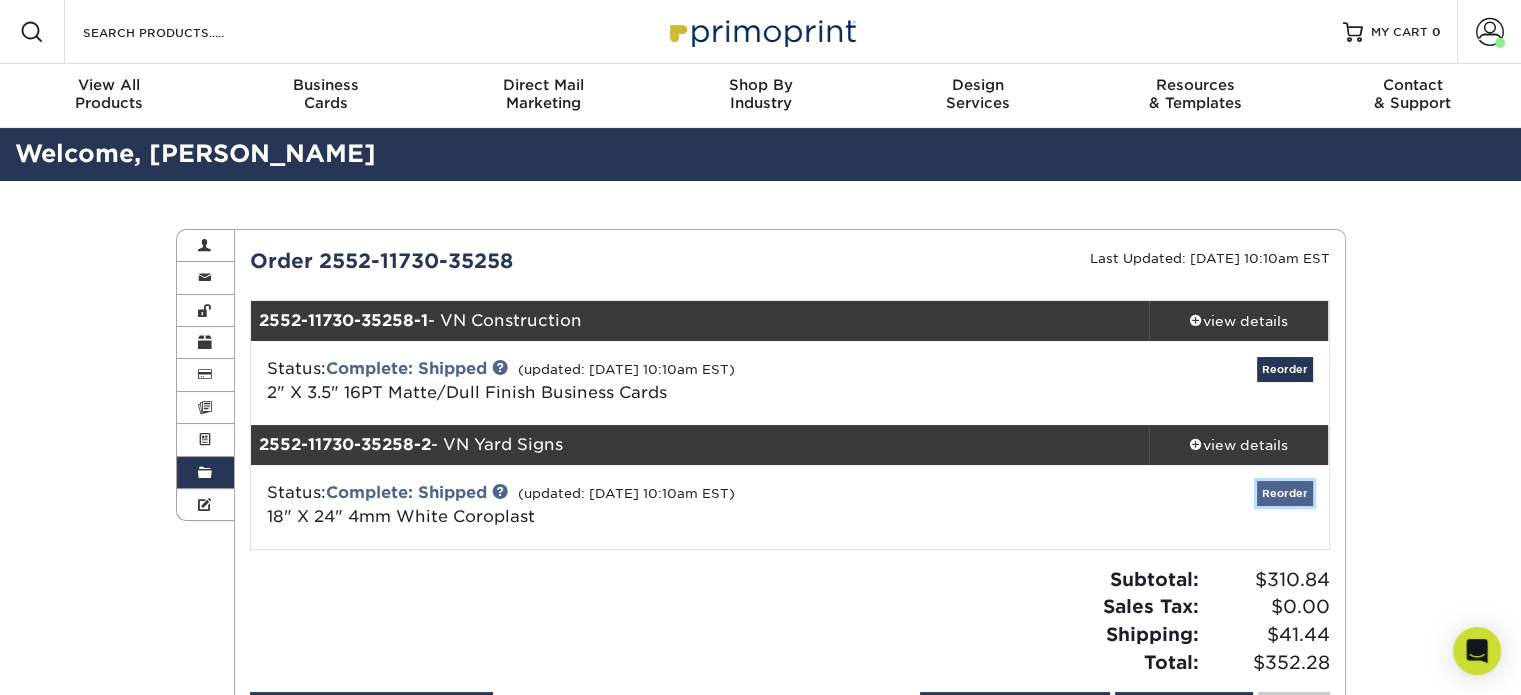 click on "Reorder" at bounding box center [1285, 493] 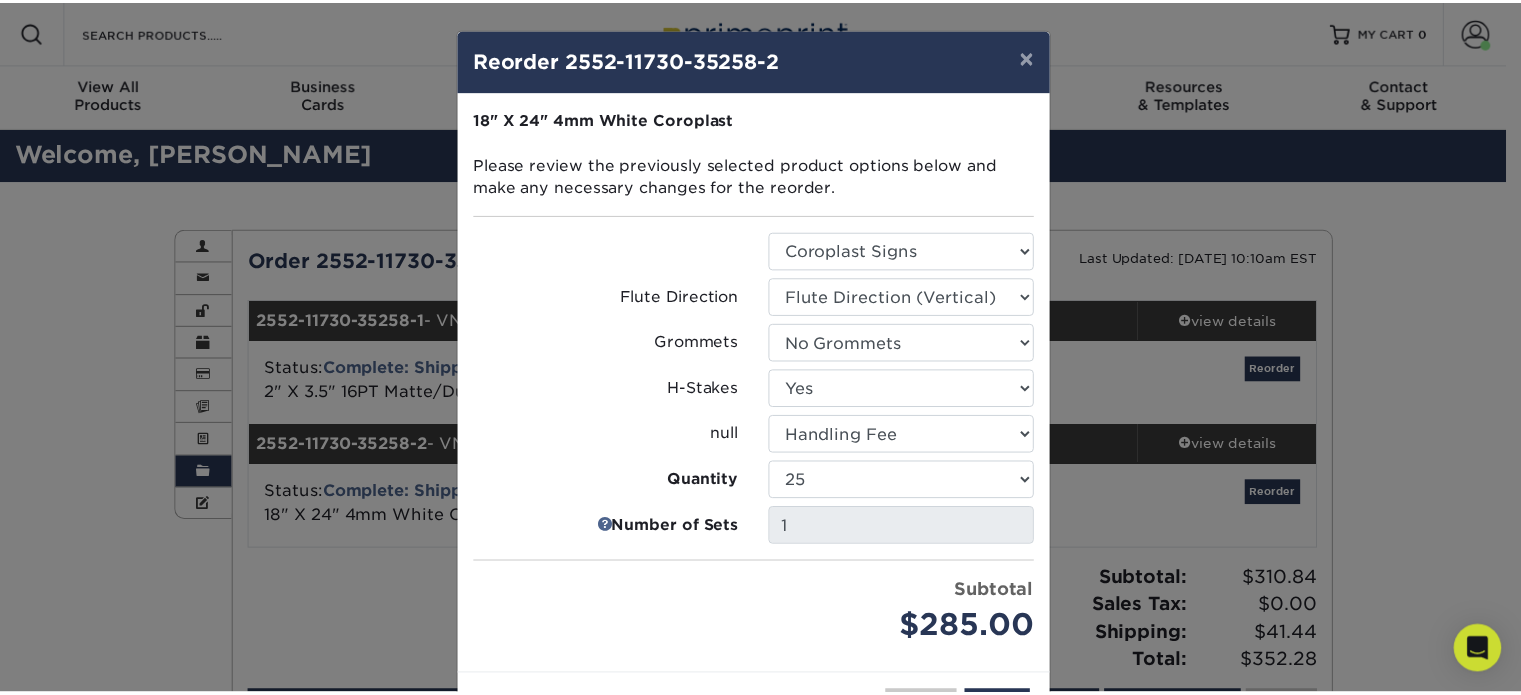 scroll, scrollTop: 78, scrollLeft: 0, axis: vertical 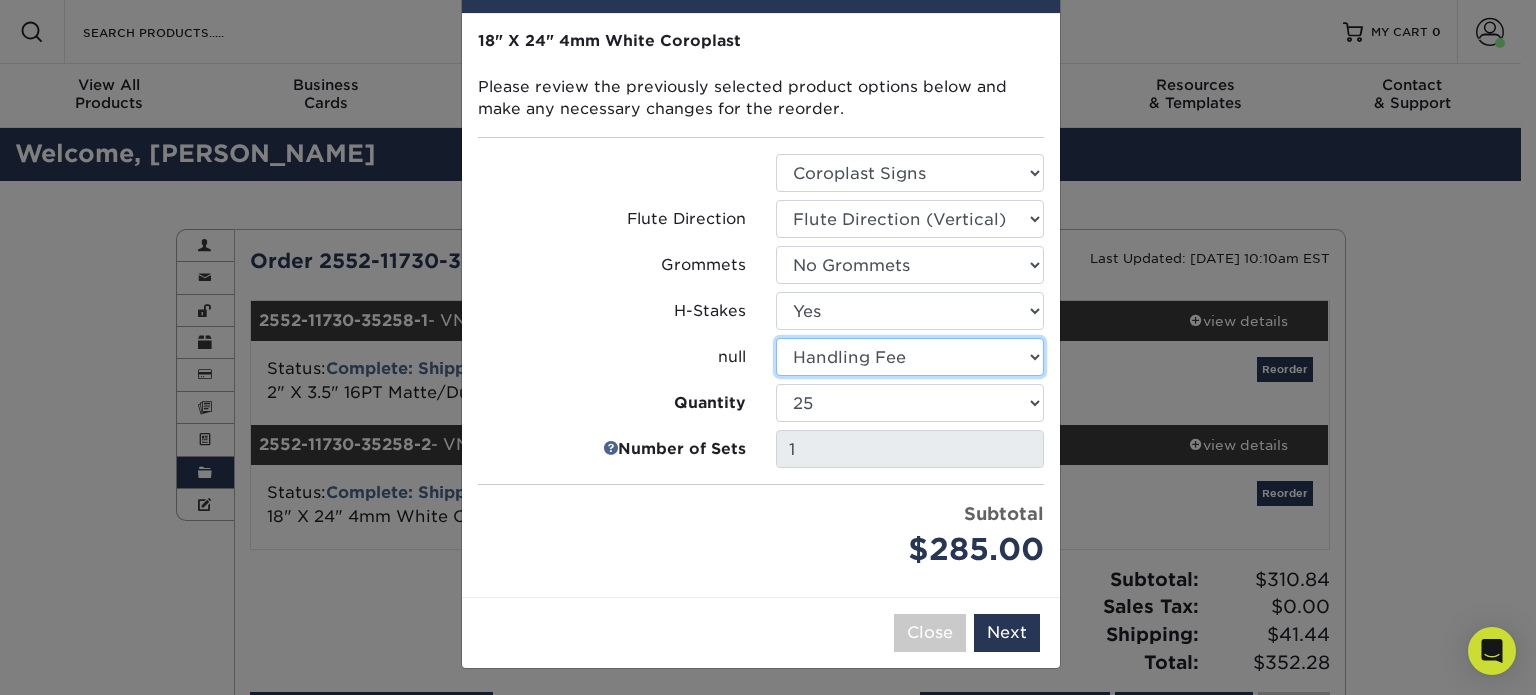 click on "Select Option
Handling Fee" at bounding box center [910, 357] 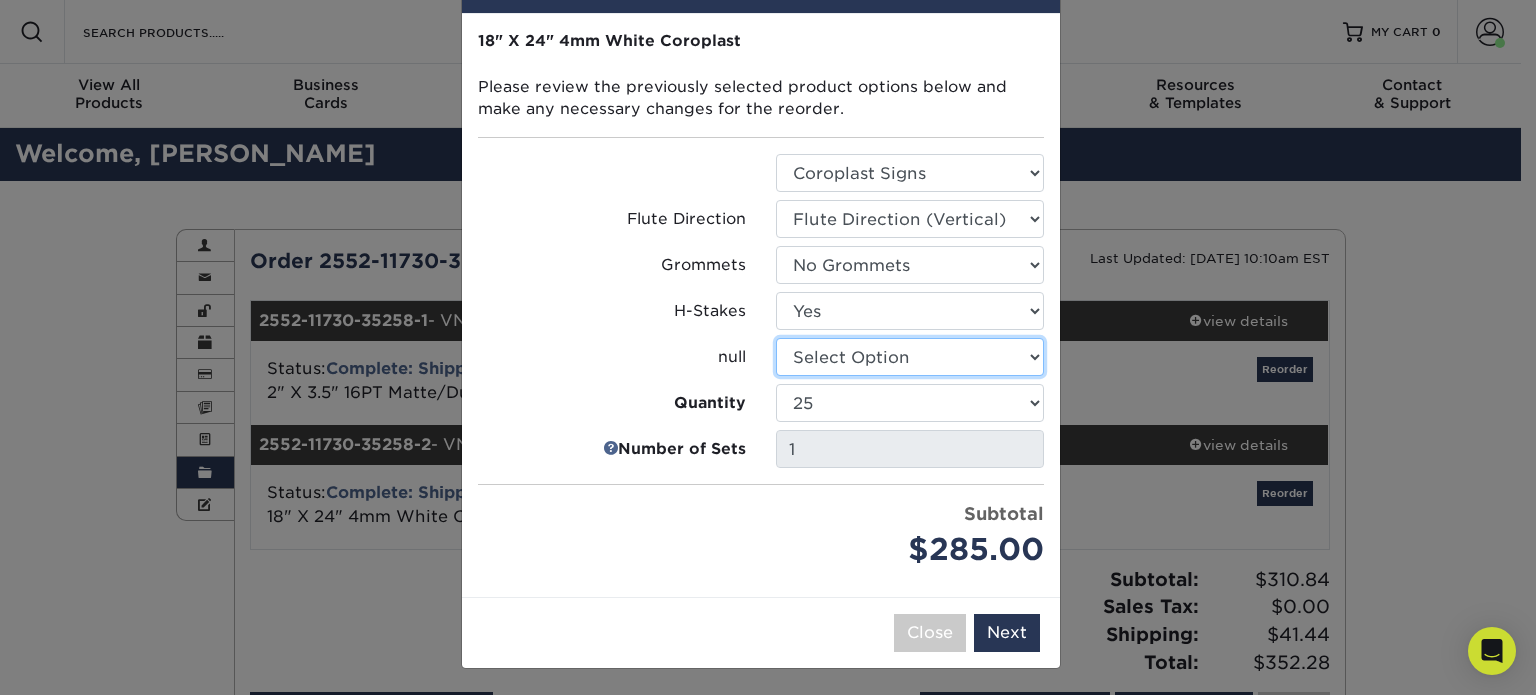 click on "Select Option
Handling Fee" at bounding box center (910, 357) 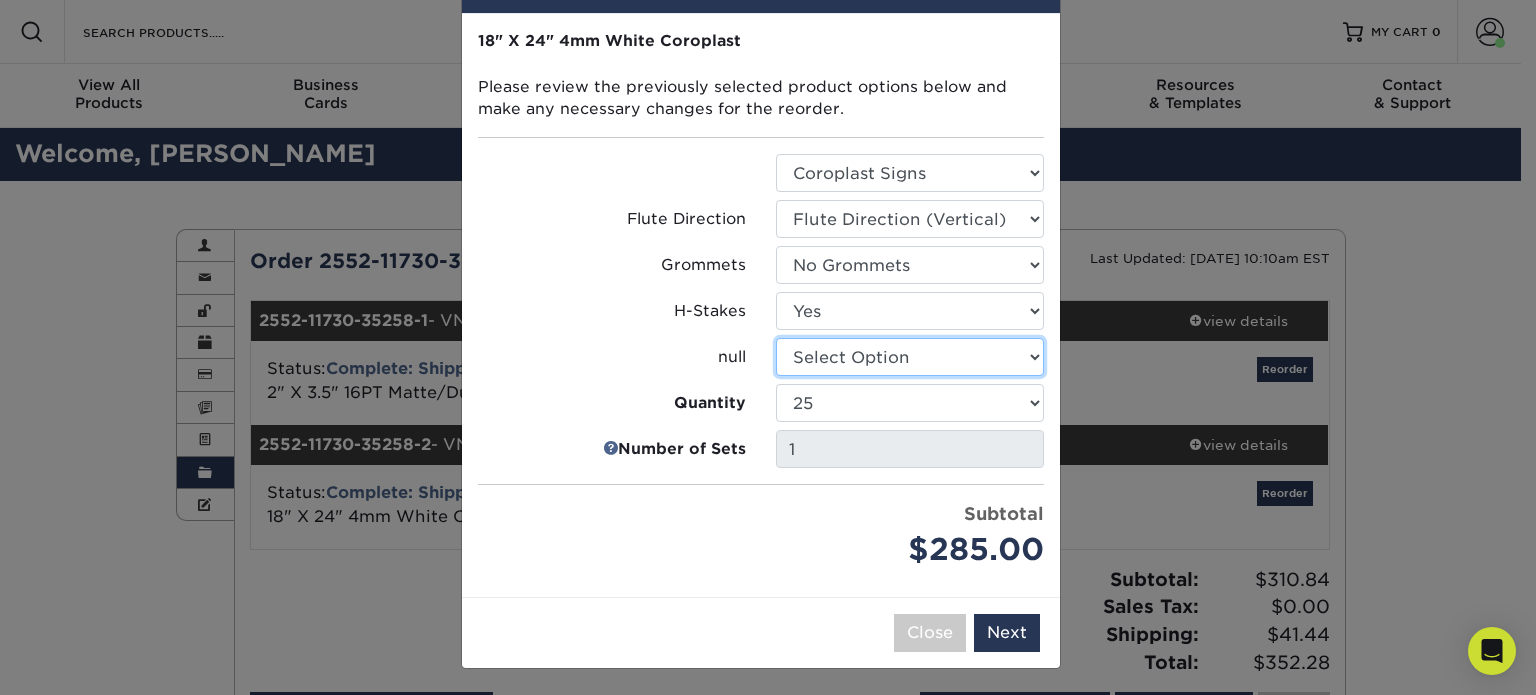 click on "Select Option
Handling Fee" at bounding box center (910, 357) 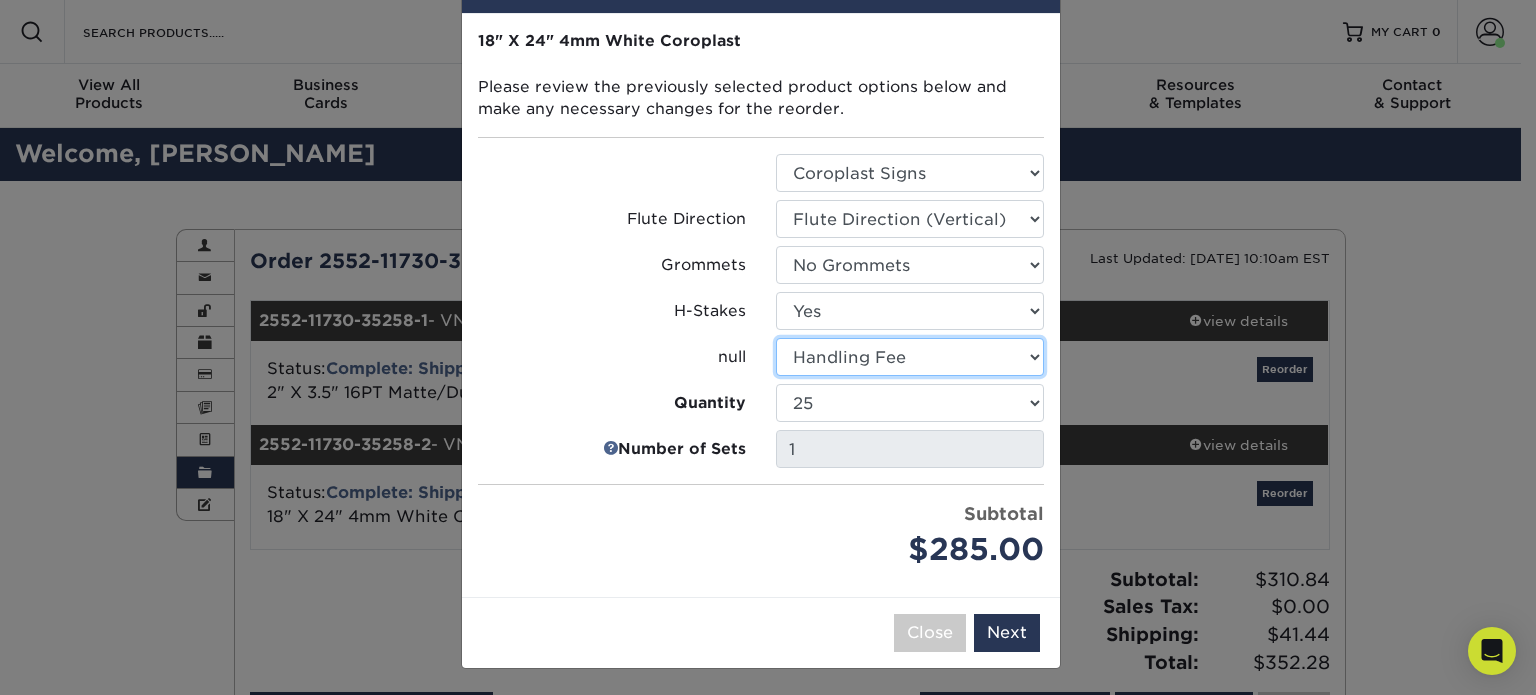 click on "Select Option
Handling Fee" at bounding box center [910, 357] 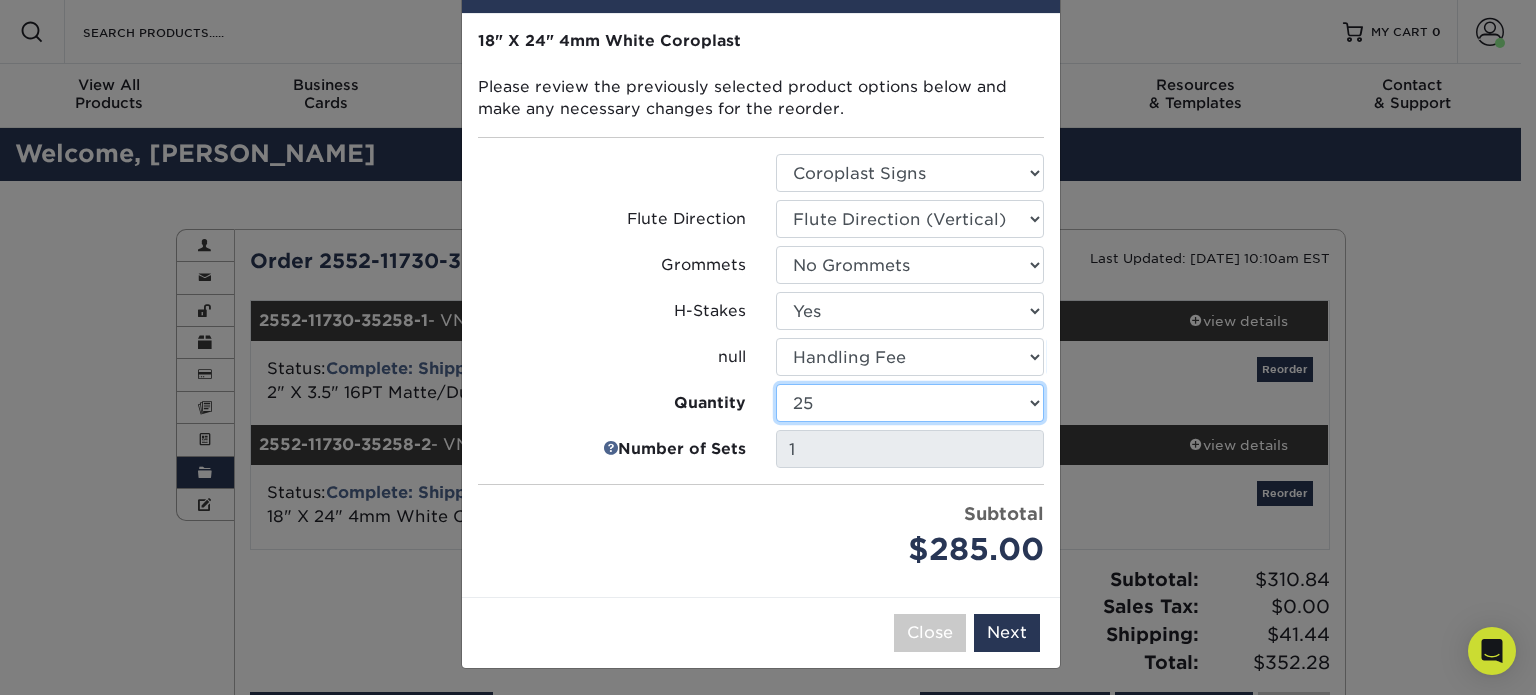 click on "1 2 3 4 5 6 7 8 9 10 11 12 13 14 15 16 17 18 19 20 21 22 23 24 25 50 75 100 150 200 250 500 550 600 650 700 750 800 850 900 950 1000 1050 1100 1150 1200 1250 1350 1400 1450 1500 1550 1600 1650 1700 1750 1800 1850 1900 1950 2000 2050 2100 2150 2200 2250 2300 2350 2400 2450 2500 2550 2600 2650 2700 2750 2800 2850 2900 2950 3000 3050 3100 3150 3200 3250 3300 3350 3400 3450 3500 3550 3600 3650 3700 3750 3800 3850 3900 3950 4000 4050 4100 4150 4200 4250" at bounding box center [910, 403] 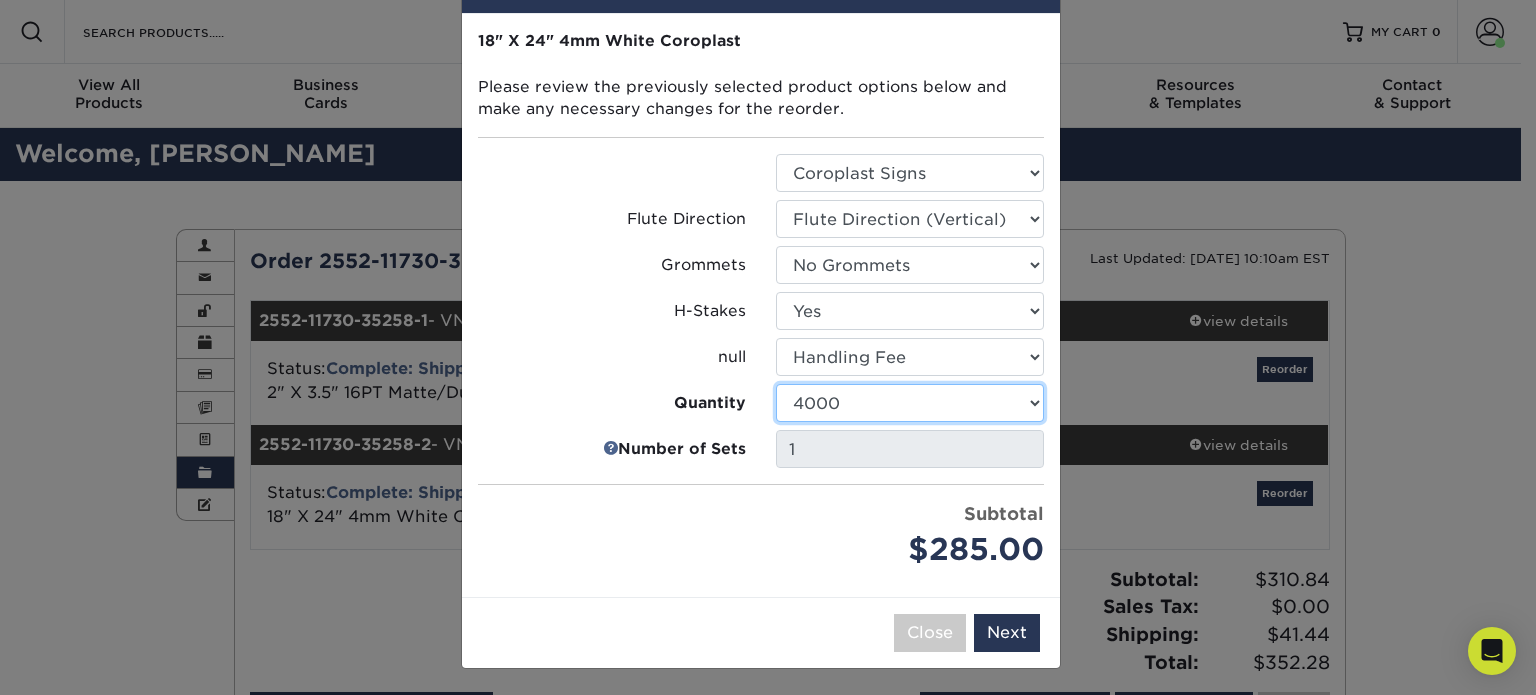 click on "1 2 3 4 5 6 7 8 9 10 11 12 13 14 15 16 17 18 19 20 21 22 23 24 25 50 75 100 150 200 250 500 550 600 650 700 750 800 850 900 950 1000 1050 1100 1150 1200 1250 1350 1400 1450 1500 1550 1600 1650 1700 1750 1800 1850 1900 1950 2000 2050 2100 2150 2200 2250 2300 2350 2400 2450 2500 2550 2600 2650 2700 2750 2800 2850 2900 2950 3000 3050 3100 3150 3200 3250 3300 3350 3400 3450 3500 3550 3600 3650 3700 3750 3800 3850 3900 3950 4000 4050 4100 4150 4200 4250" at bounding box center (910, 403) 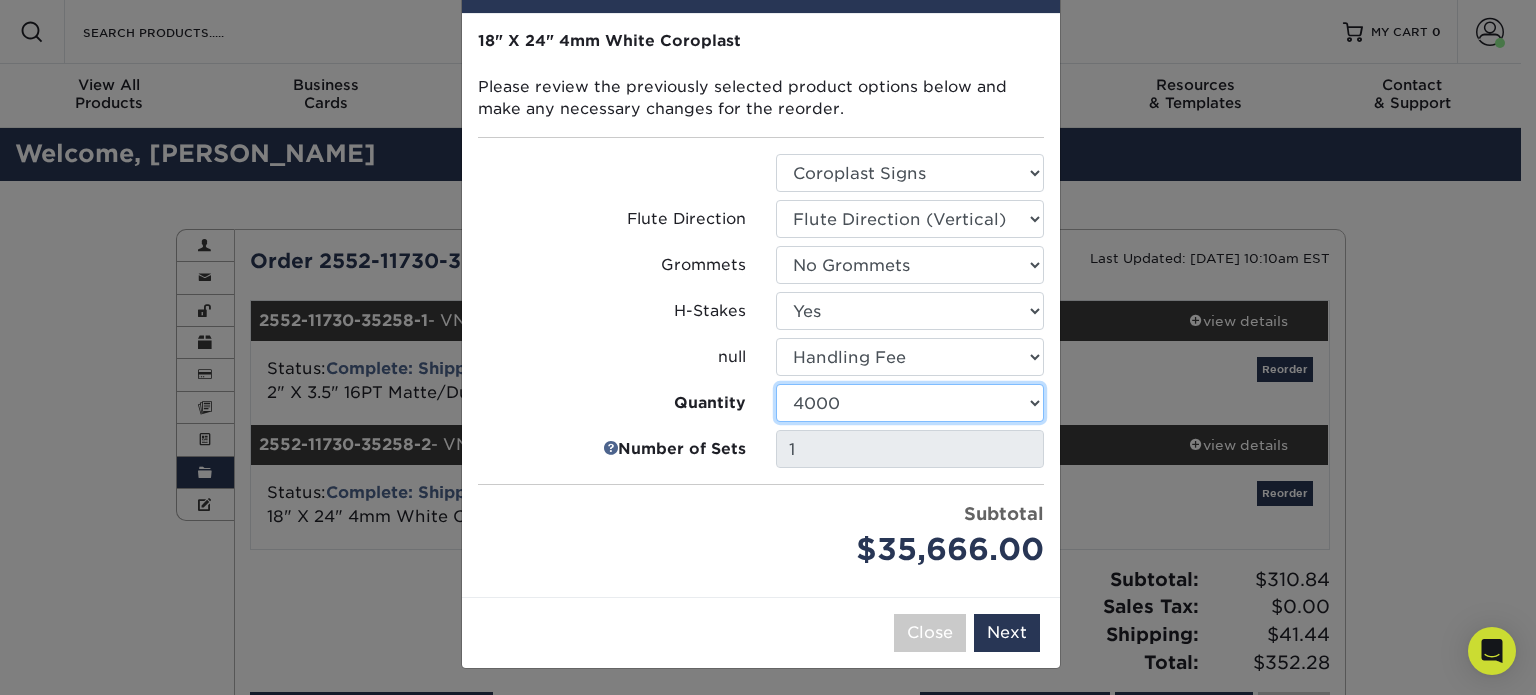 click on "1 2 3 4 5 6 7 8 9 10 11 12 13 14 15 16 17 18 19 20 21 22 23 24 25 50 75 100 150 200 250 500 550 600 650 700 750 800 850 900 950 1000 1050 1100 1150 1200 1250 1350 1400 1450 1500 1550 1600 1650 1700 1750 1800 1850 1900 1950 2000 2050 2100 2150 2200 2250 2300 2350 2400 2450 2500 2550 2600 2650 2700 2750 2800 2850 2900 2950 3000 3050 3100 3150 3200 3250 3300 3350 3400 3450 3500 3550 3600 3650 3700 3750 3800 3850 3900 3950 4000 4050 4100 4150 4200 4250" at bounding box center [910, 403] 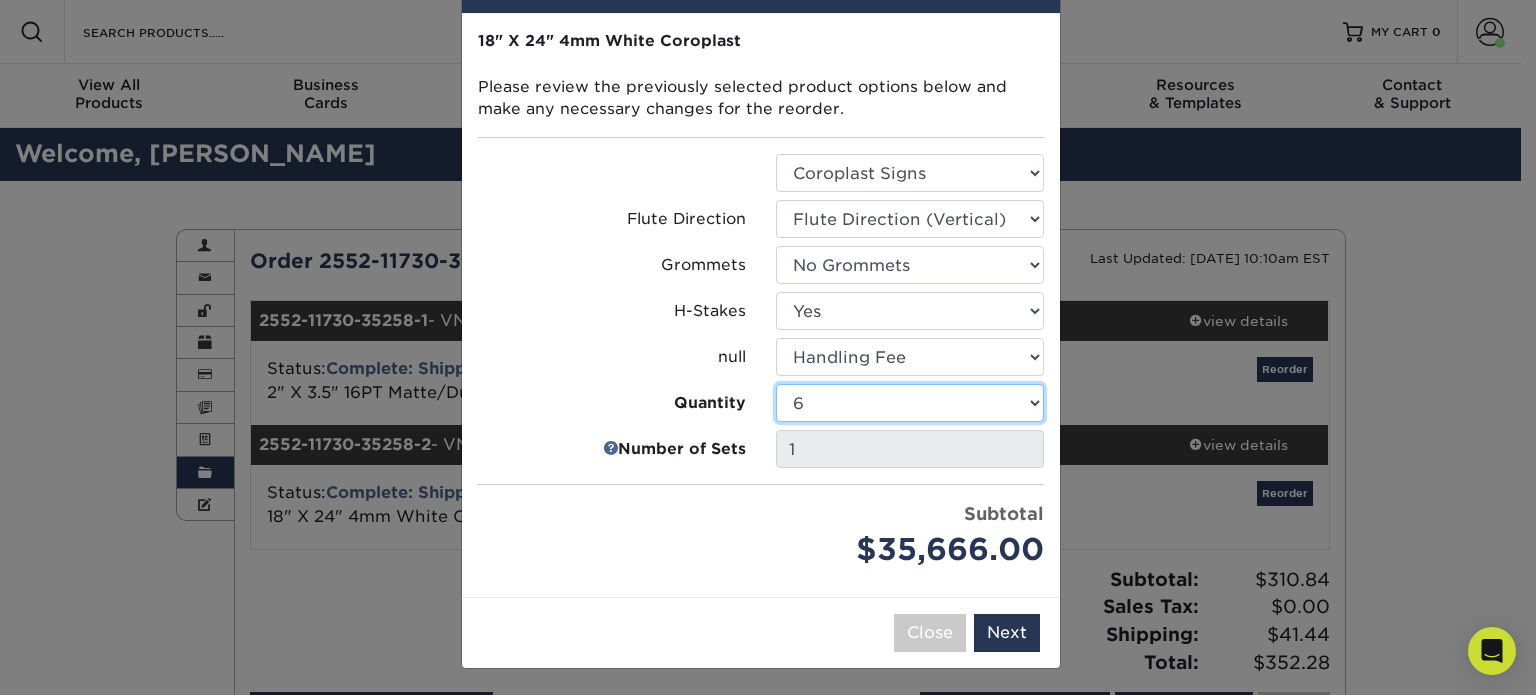 click on "1 2 3 4 5 6 7 8 9 10 11 12 13 14 15 16 17 18 19 20 21 22 23 24 25 50 75 100 150 200 250 500 550 600 650 700 750 800 850 900 950 1000 1050 1100 1150 1200 1250 1350 1400 1450 1500 1550 1600 1650 1700 1750 1800 1850 1900 1950 2000 2050 2100 2150 2200 2250 2300 2350 2400 2450 2500 2550 2600 2650 2700 2750 2800 2850 2900 2950 3000 3050 3100 3150 3200 3250 3300 3350 3400 3450 3500 3550 3600 3650 3700 3750 3800 3850 3900 3950 4000 4050 4100 4150 4200 4250" at bounding box center [910, 403] 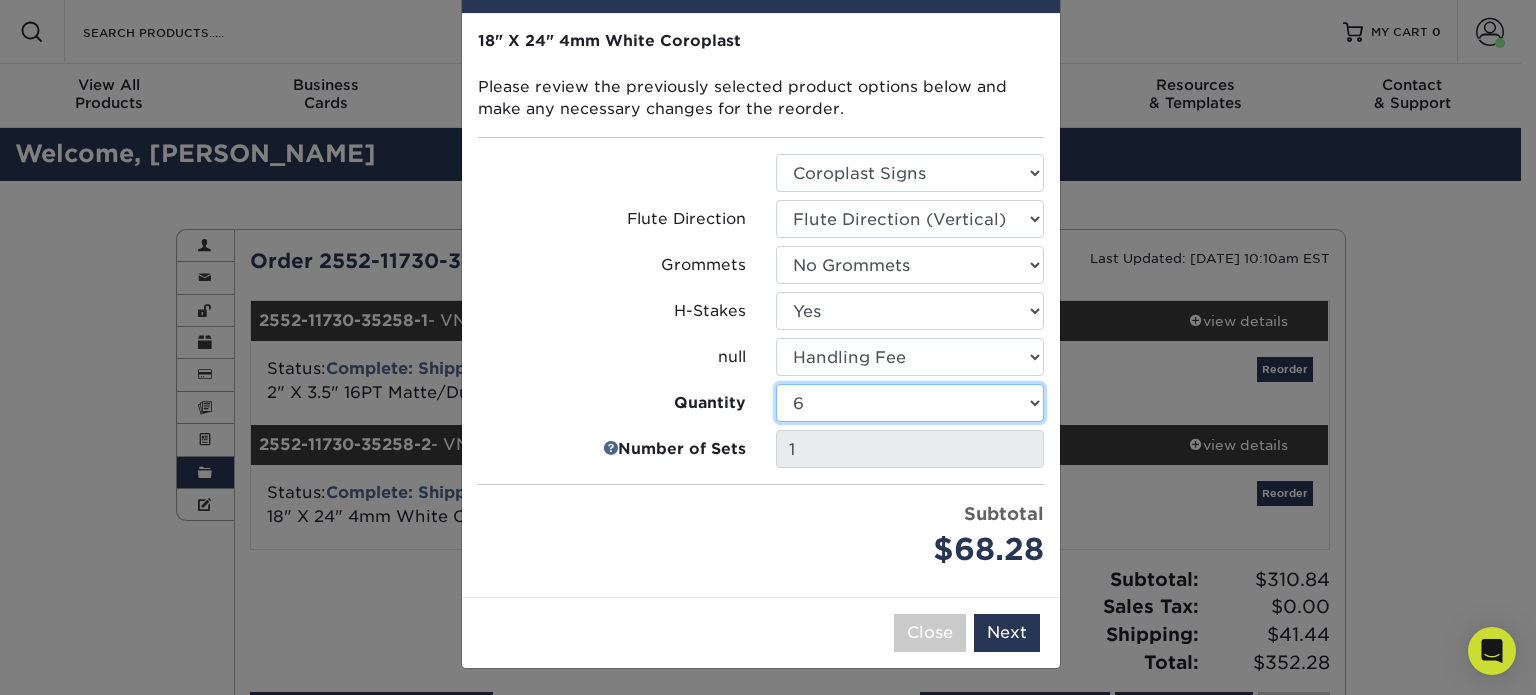 click on "1 2 3 4 5 6 7 8 9 10 11 12 13 14 15 16 17 18 19 20 21 22 23 24 25 50 75 100 150 200 250 500 550 600 650 700 750 800 850 900 950 1000 1050 1100 1150 1200 1250 1350 1400 1450 1500 1550 1600 1650 1700 1750 1800 1850 1900 1950 2000 2050 2100 2150 2200 2250 2300 2350 2400 2450 2500 2550 2600 2650 2700 2750 2800 2850 2900 2950 3000 3050 3100 3150 3200 3250 3300 3350 3400 3450 3500 3550 3600 3650 3700 3750 3800 3850 3900 3950 4000 4050 4100 4150 4200 4250" at bounding box center (910, 403) 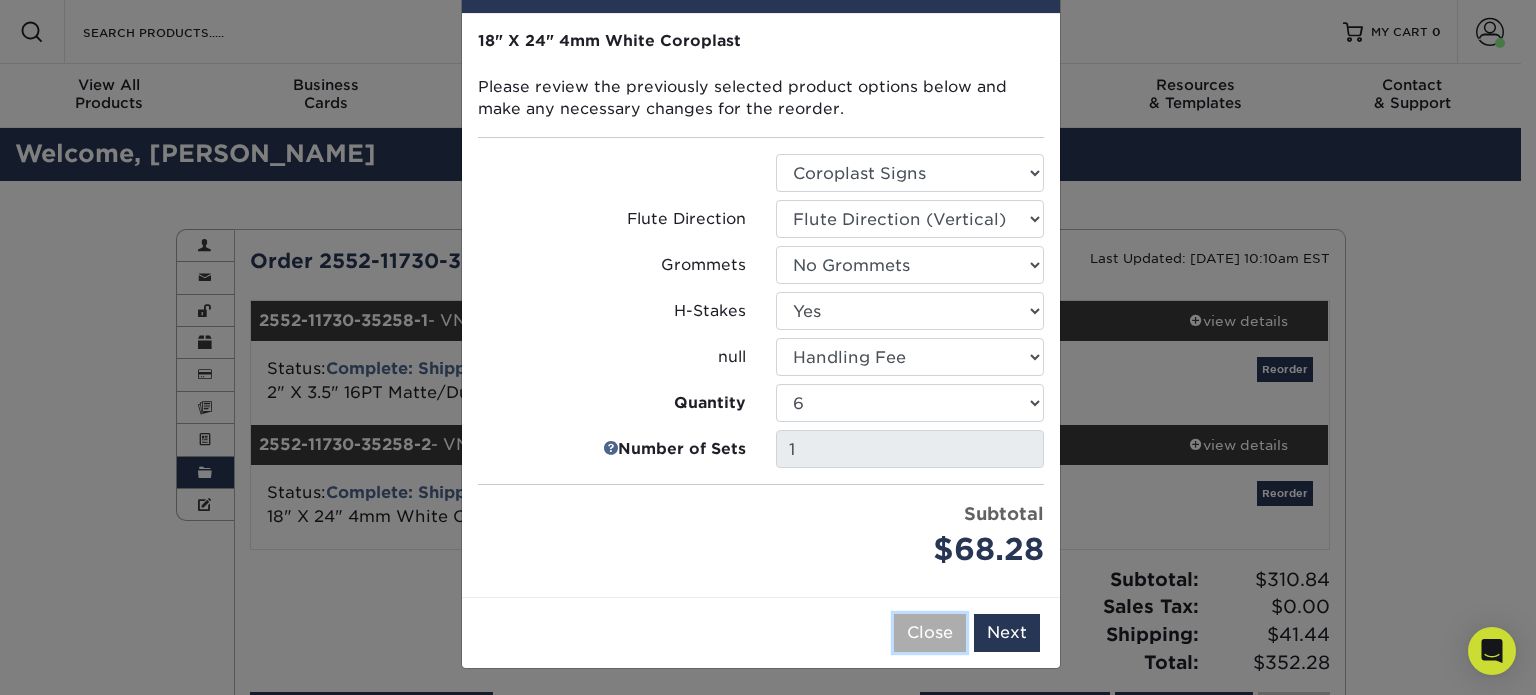 click on "Close" at bounding box center [930, 633] 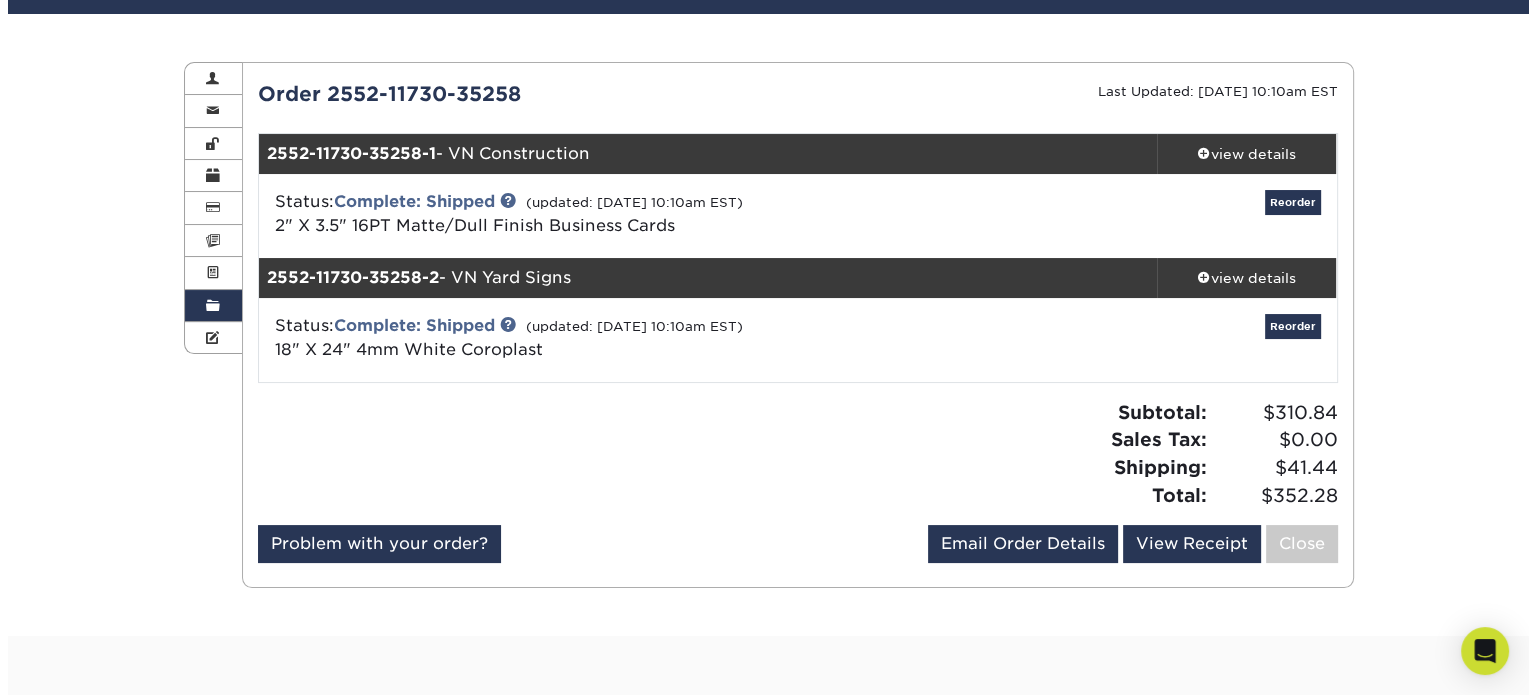 scroll, scrollTop: 170, scrollLeft: 0, axis: vertical 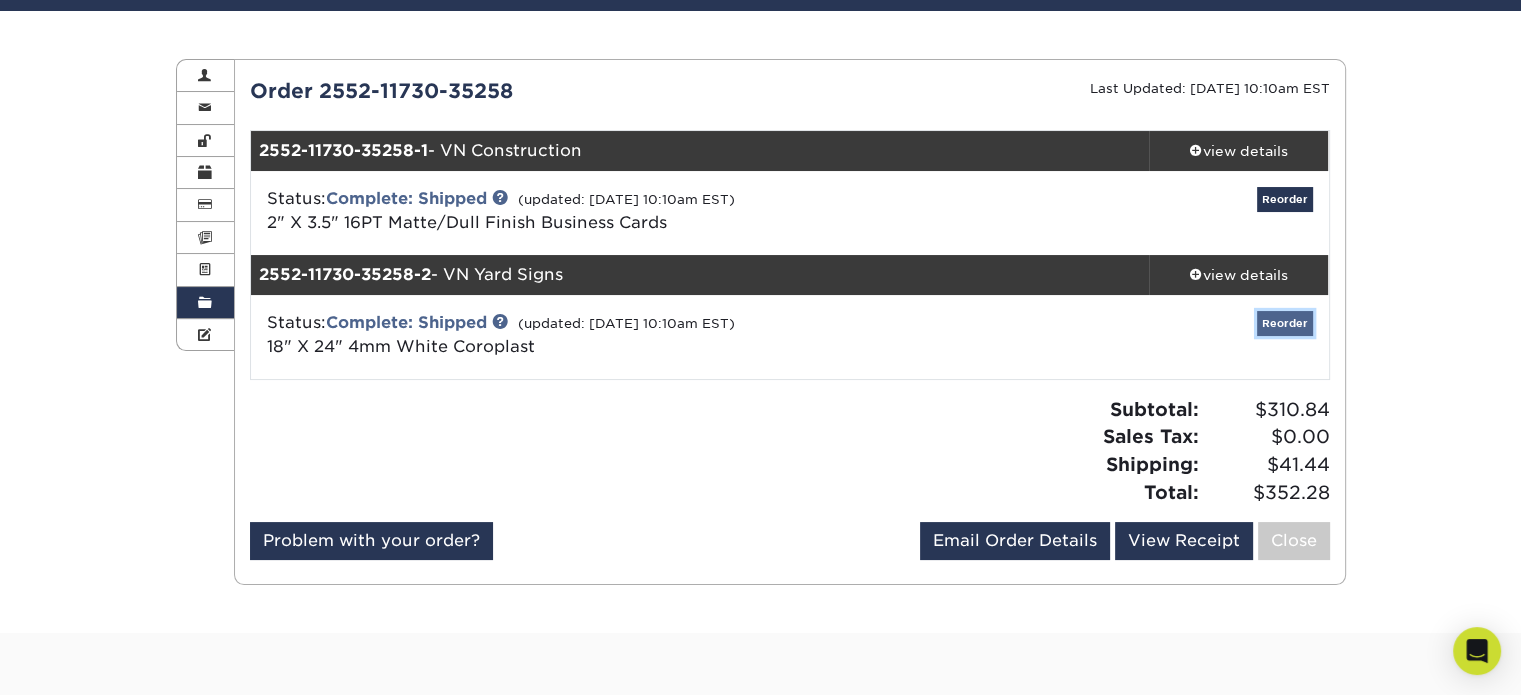 click on "Reorder" at bounding box center [1285, 323] 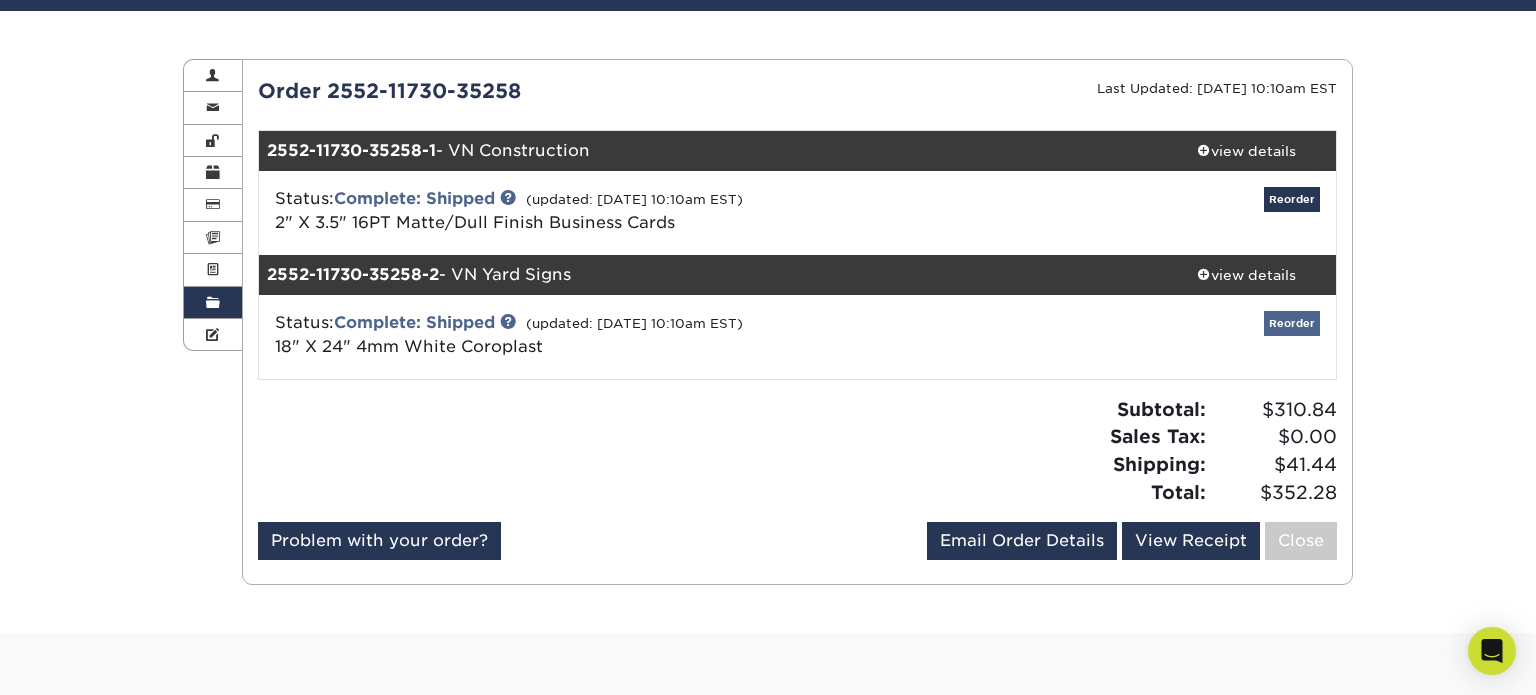 scroll, scrollTop: 0, scrollLeft: 0, axis: both 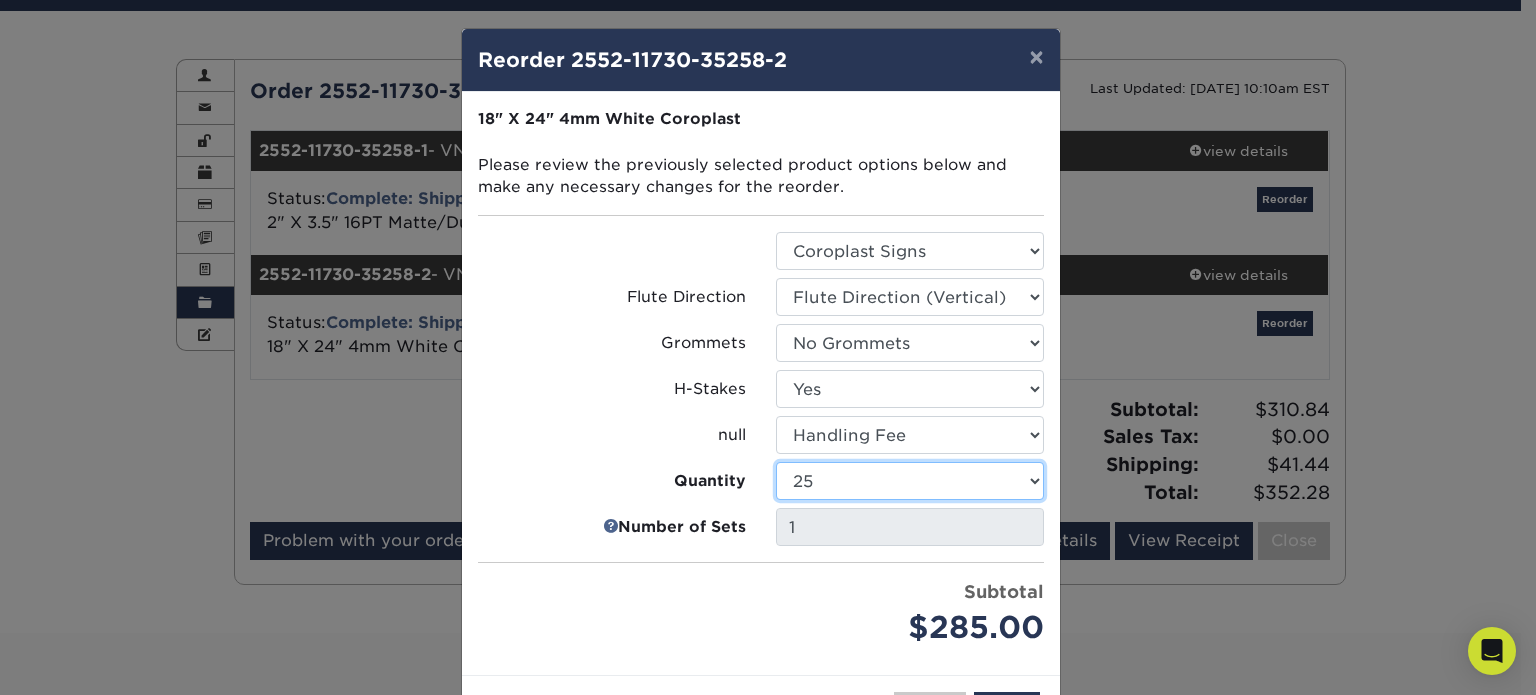 click on "1 2 3 4 5 6 7 8 9 10 11 12 13 14 15 16 17 18 19 20 21 22 23 24 25 50 75 100 150 200 250 500 550 600 650 700 750 800 850 900 950 1000 1050 1100 1150 1200 1250 1350 1400 1450 1500 1550 1600 1650 1700 1750 1800 1850 1900 1950 2000 2050 2100 2150 2200 2250 2300 2350 2400 2450 2500 2550 2600 2650 2700 2750 2800 2850 2900 2950 3000 3050 3100 3150 3200 3250 3300 3350 3400 3450 3500 3550 3600 3650 3700 3750 3800 3850 3900 3950 4000 4050 4100 4150 4200 4250" at bounding box center [910, 481] 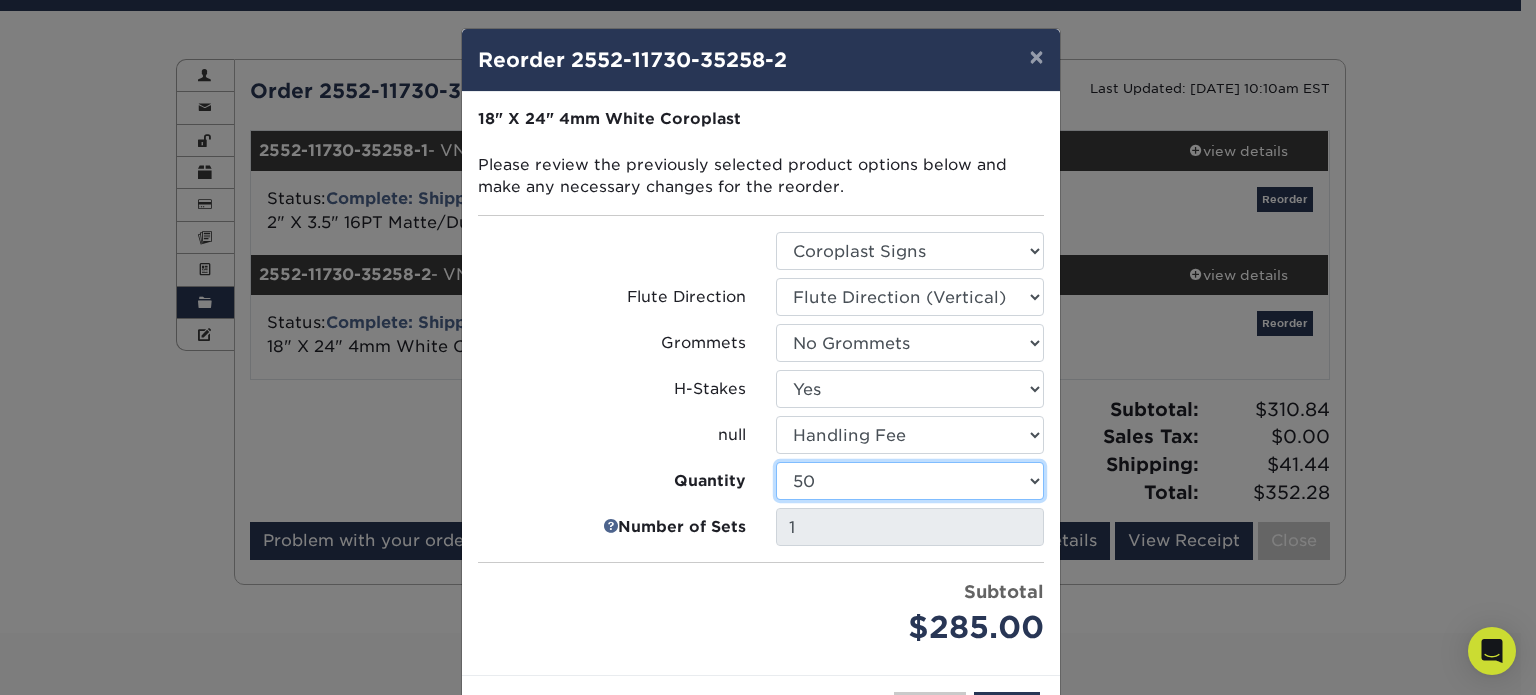 click on "1 2 3 4 5 6 7 8 9 10 11 12 13 14 15 16 17 18 19 20 21 22 23 24 25 50 75 100 150 200 250 500 550 600 650 700 750 800 850 900 950 1000 1050 1100 1150 1200 1250 1350 1400 1450 1500 1550 1600 1650 1700 1750 1800 1850 1900 1950 2000 2050 2100 2150 2200 2250 2300 2350 2400 2450 2500 2550 2600 2650 2700 2750 2800 2850 2900 2950 3000 3050 3100 3150 3200 3250 3300 3350 3400 3450 3500 3550 3600 3650 3700 3750 3800 3850 3900 3950 4000 4050 4100 4150 4200 4250" at bounding box center (910, 481) 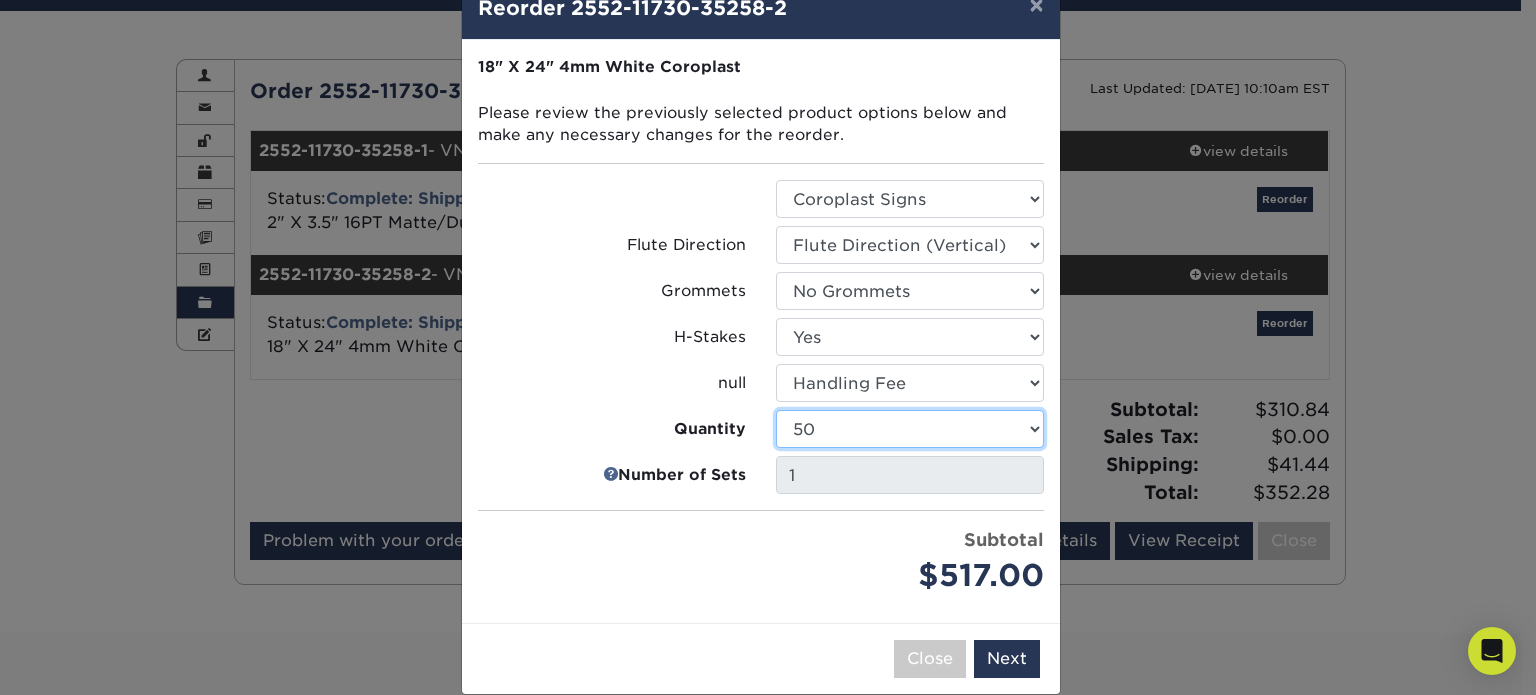 scroll, scrollTop: 78, scrollLeft: 0, axis: vertical 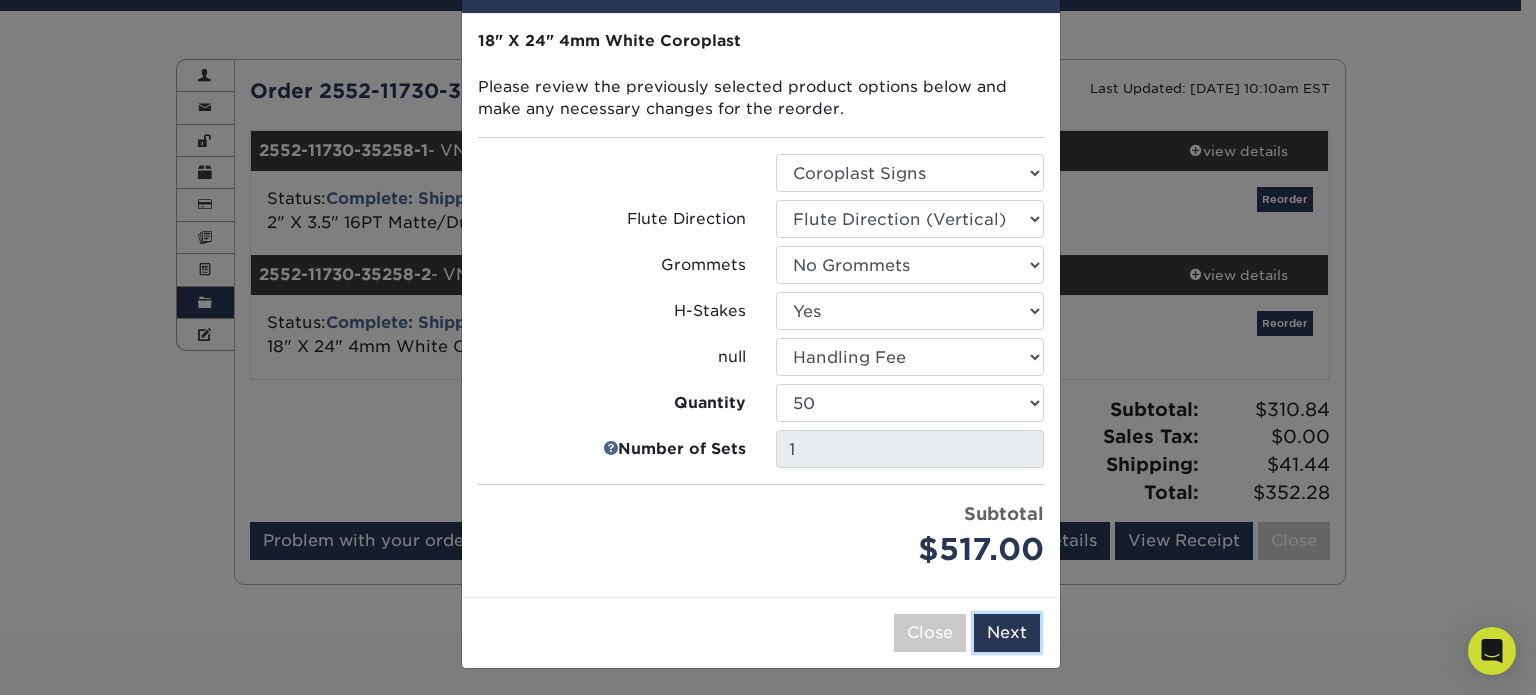 click on "Next" at bounding box center [1007, 633] 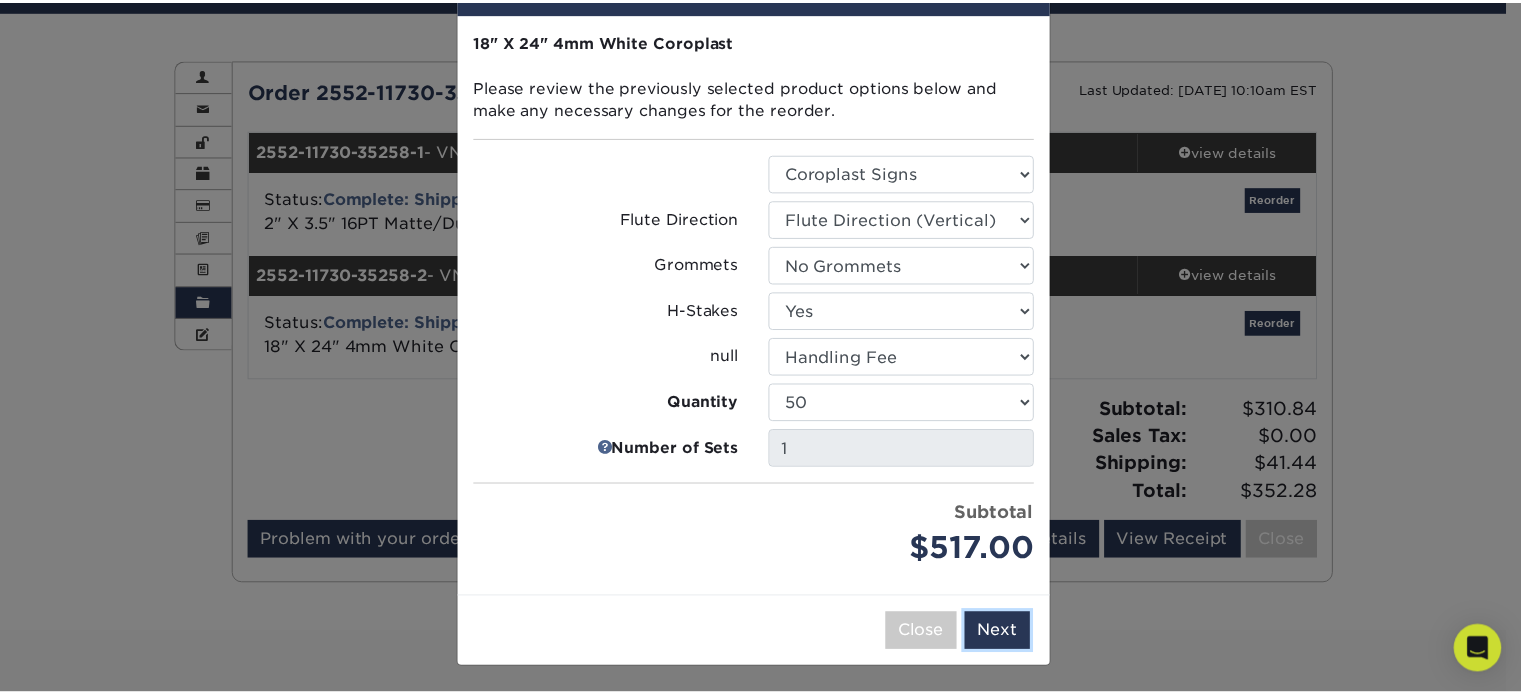 scroll, scrollTop: 0, scrollLeft: 0, axis: both 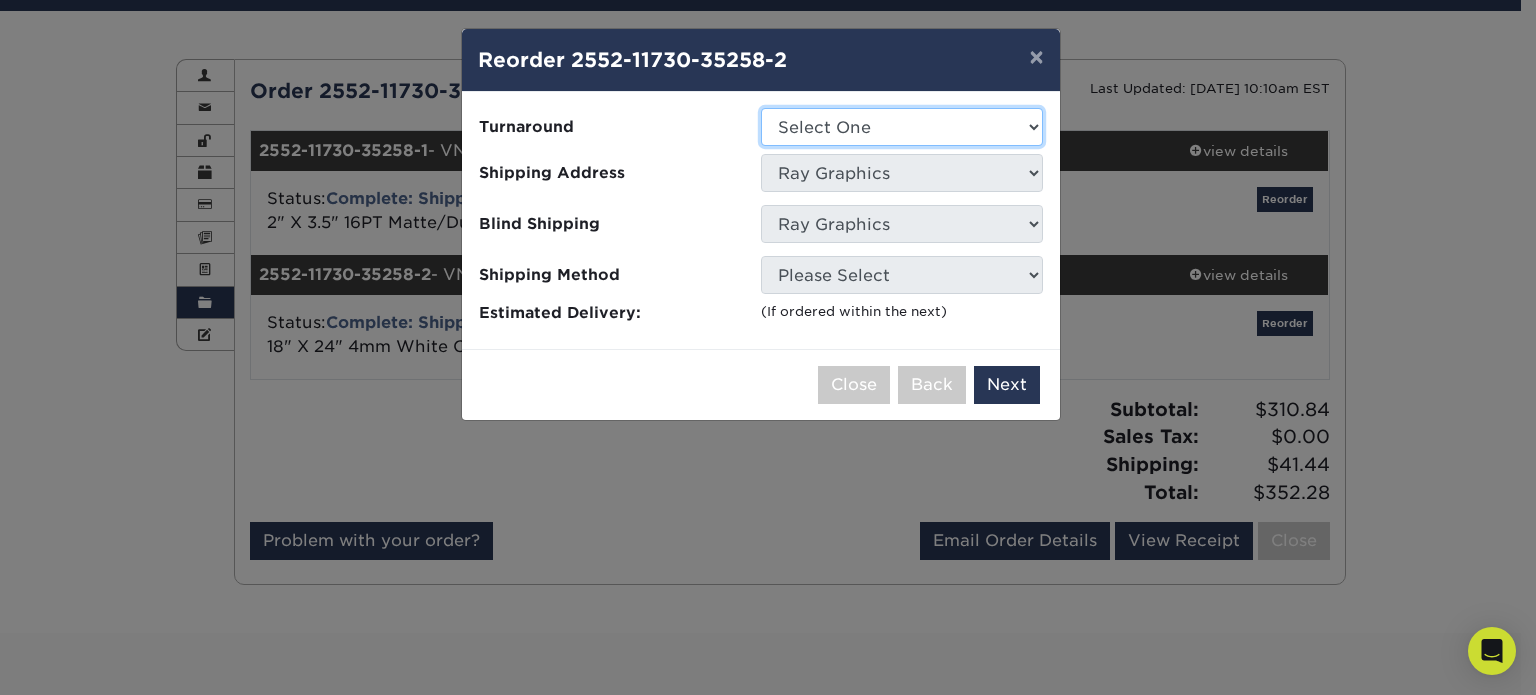 click on "Select One 2-4 Business Days" at bounding box center (902, 127) 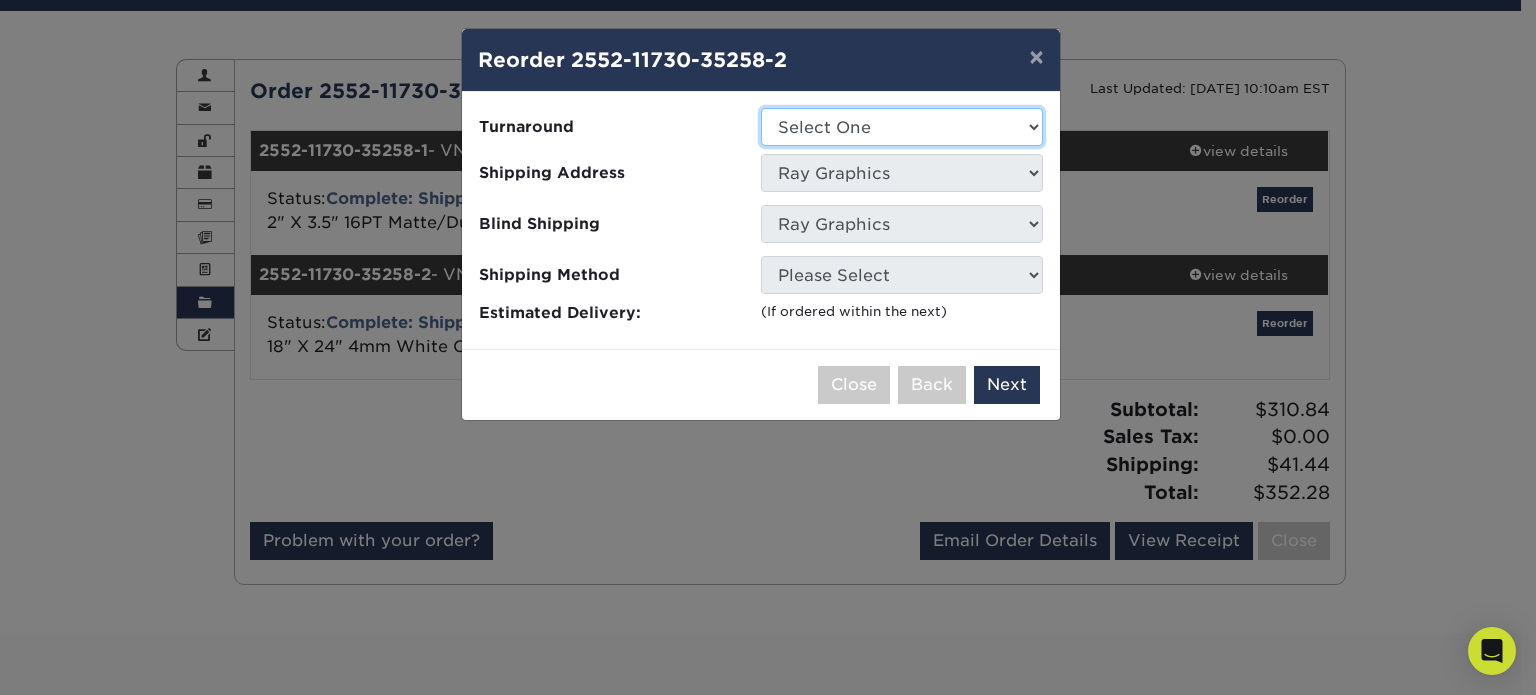 select on "47f0474b-2064-41a6-8bb0-fab4ed3172a9" 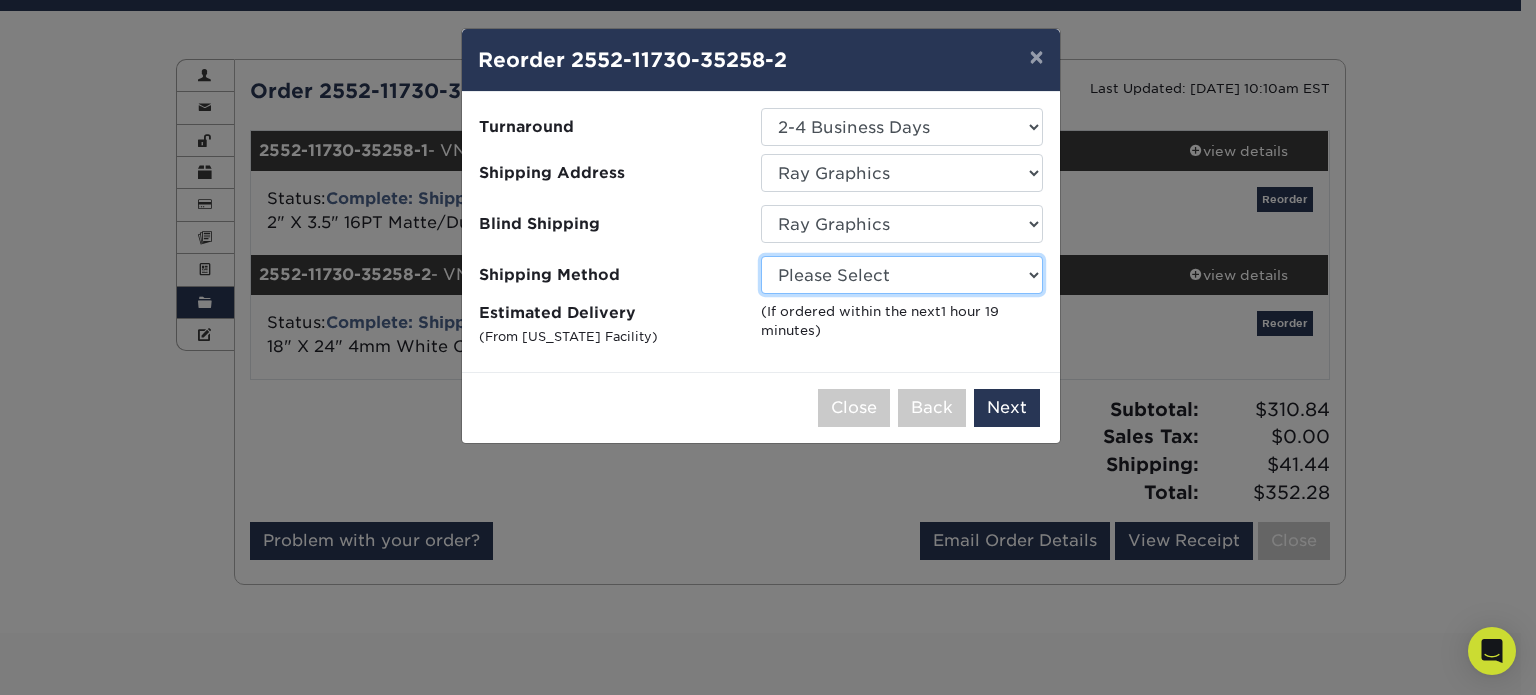 click on "Please Select Ground Shipping (+$75.33) 3 Day Shipping Service (+$125.72) 2 Day Air Shipping (+$149.78) Next Day Shipping by 5pm (+$230.63) Next Day Shipping by 12 noon (+$246.76) Next Day Air Early A.M. (+$1,259.96)" at bounding box center (902, 275) 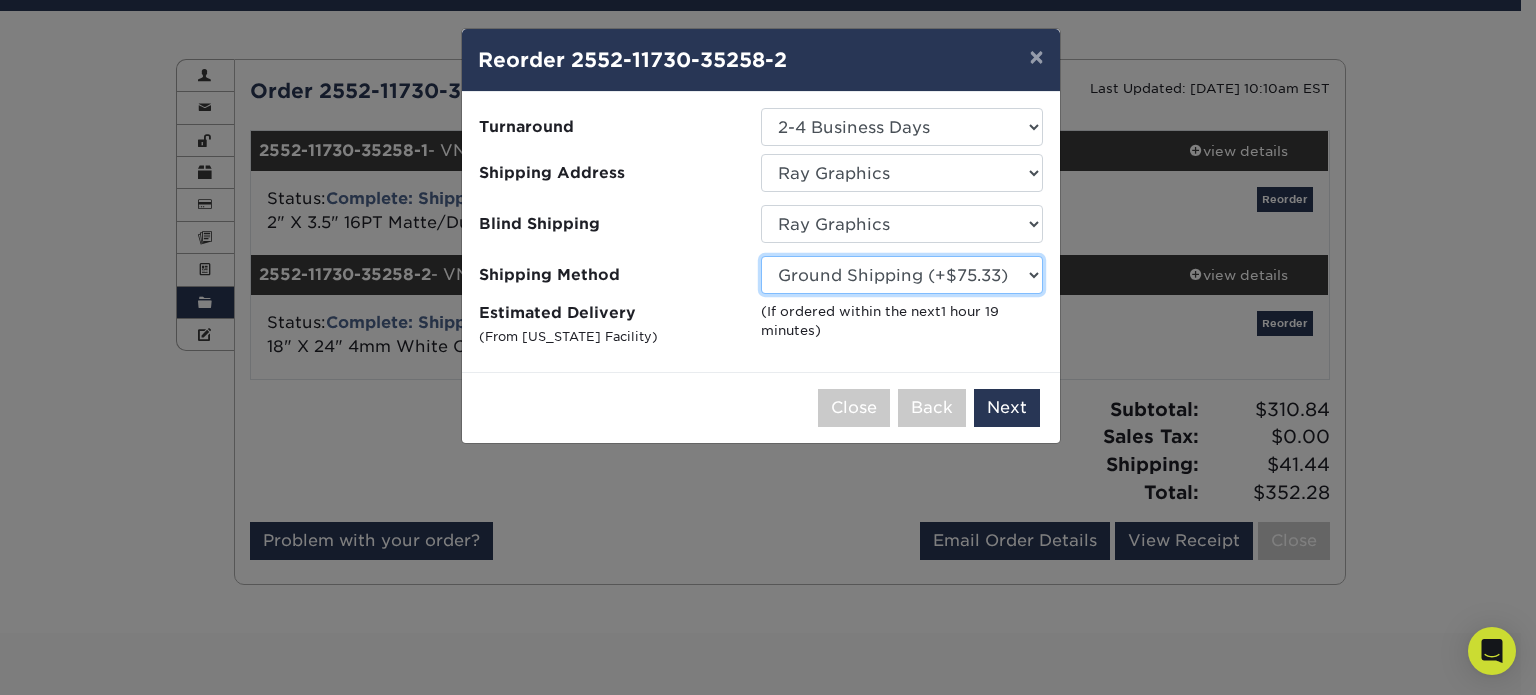 click on "Please Select Ground Shipping (+$75.33) 3 Day Shipping Service (+$125.72) 2 Day Air Shipping (+$149.78) Next Day Shipping by 5pm (+$230.63) Next Day Shipping by 12 noon (+$246.76) Next Day Air Early A.M. (+$1,259.96)" at bounding box center (902, 275) 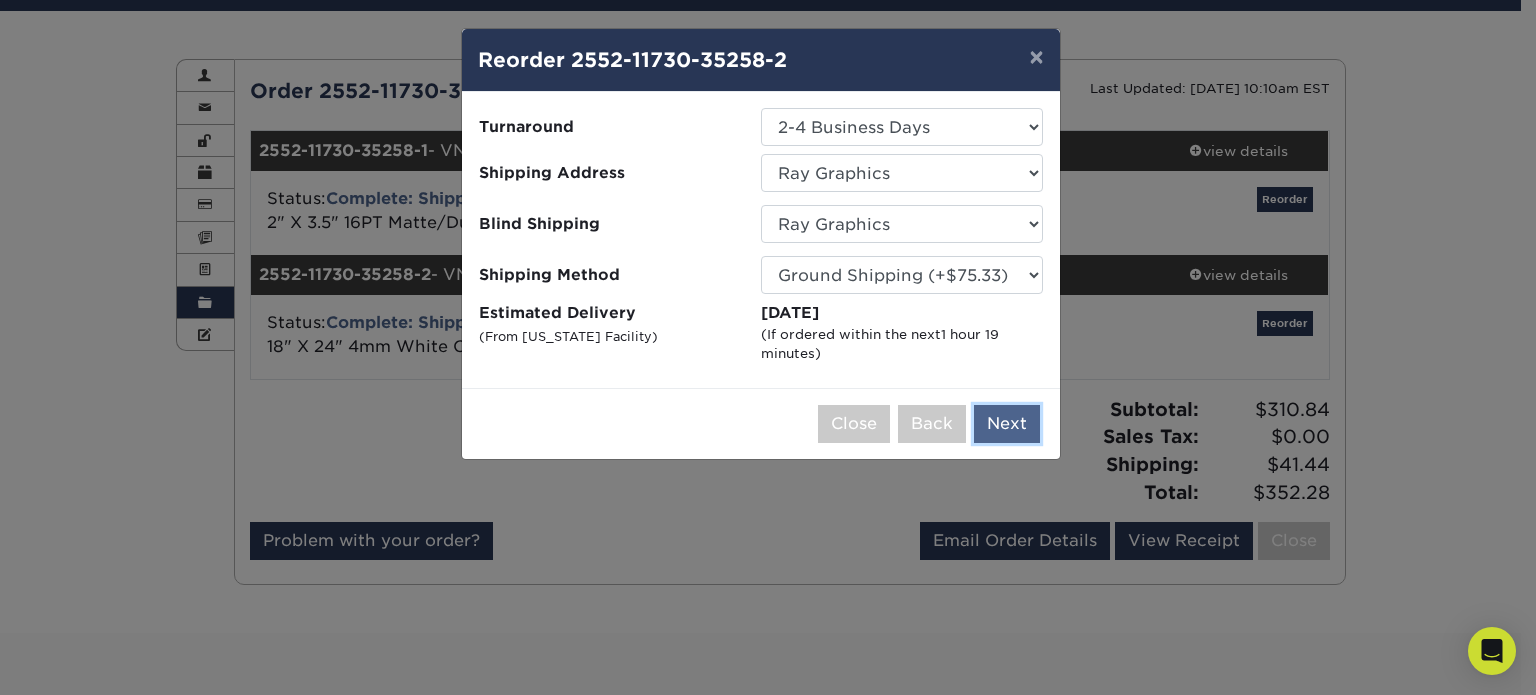 click on "Next" at bounding box center [1007, 424] 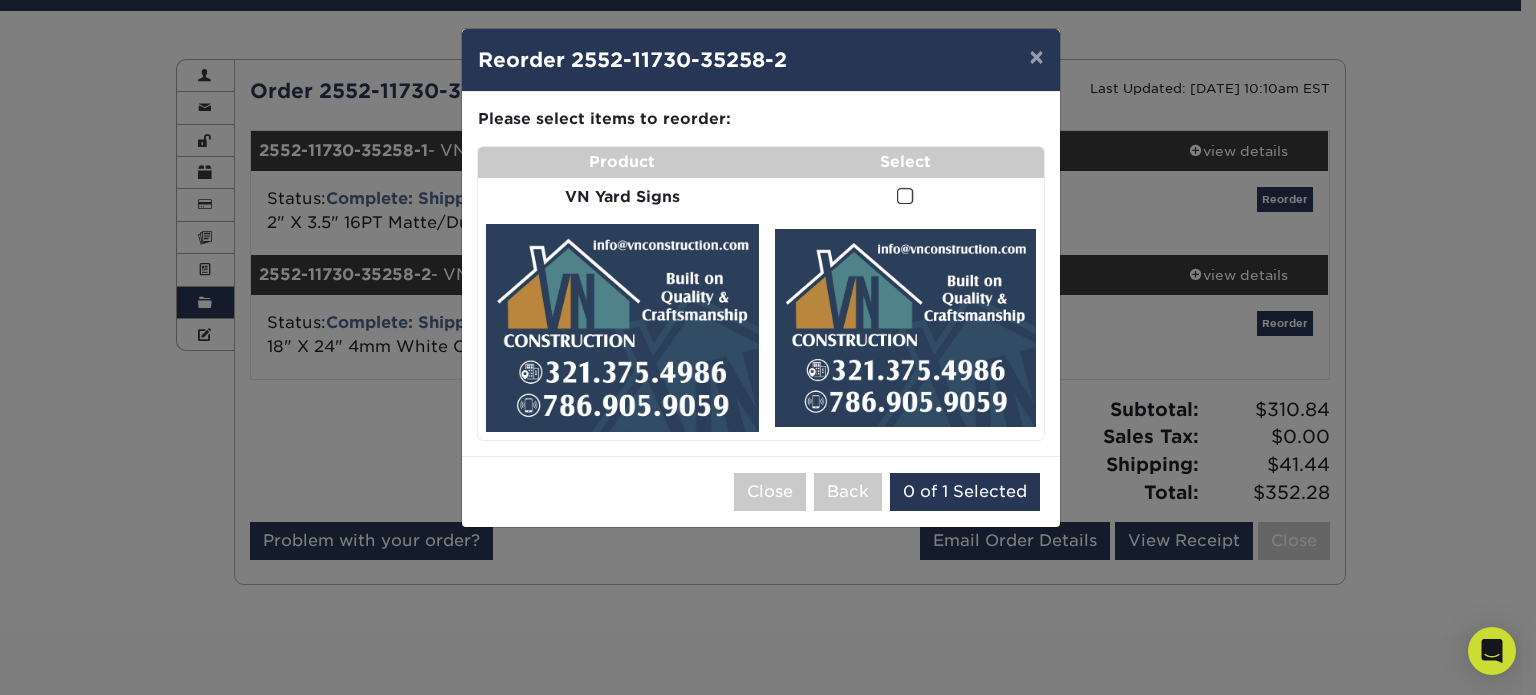 click at bounding box center [905, 196] 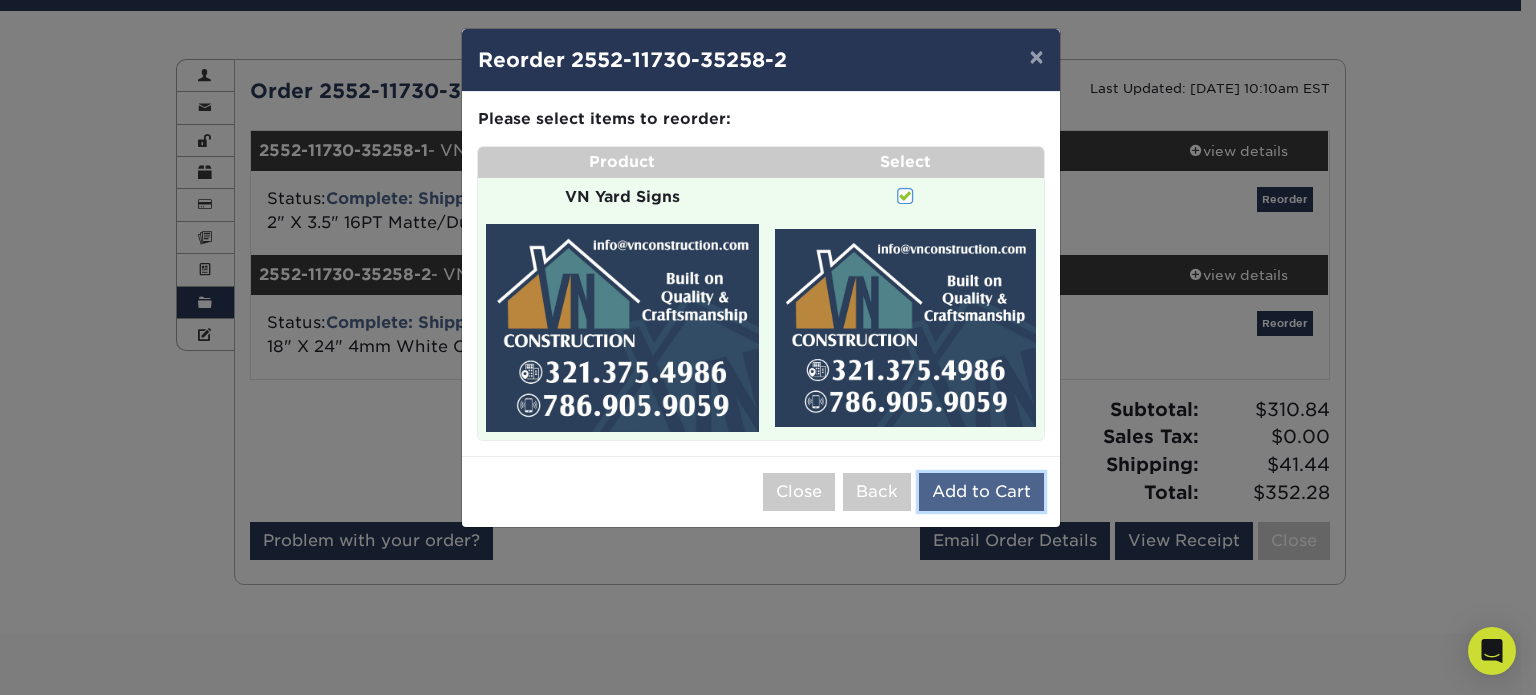 click on "Add to Cart" at bounding box center (981, 492) 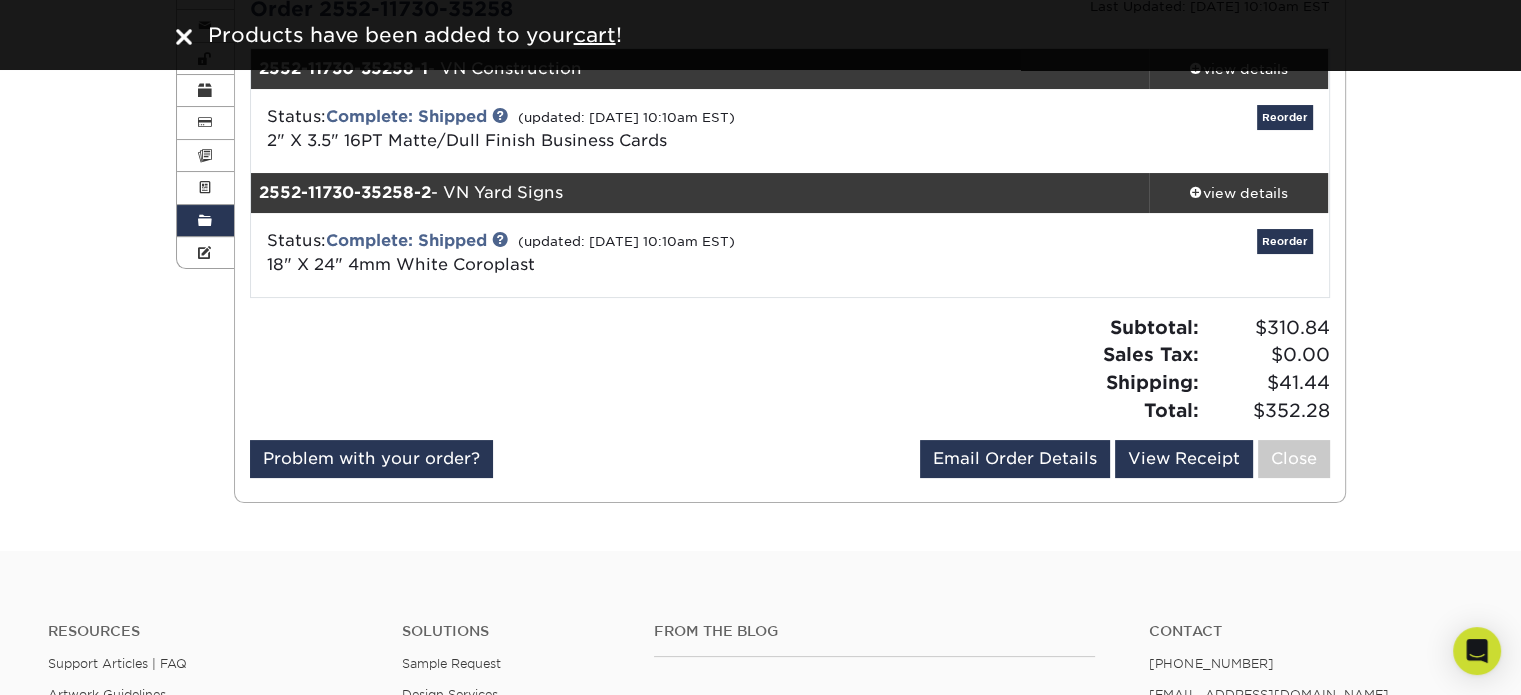 scroll, scrollTop: 0, scrollLeft: 0, axis: both 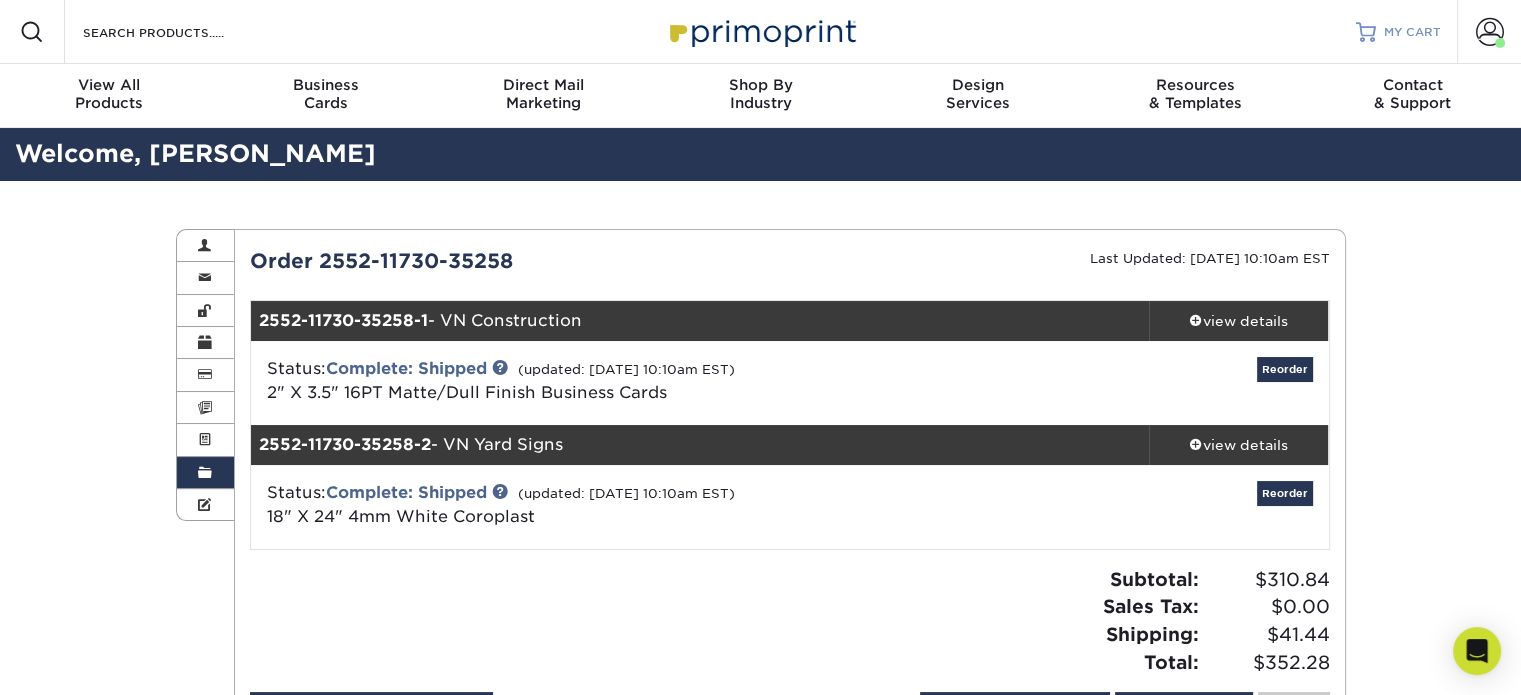 click on "MY CART" at bounding box center [1412, 32] 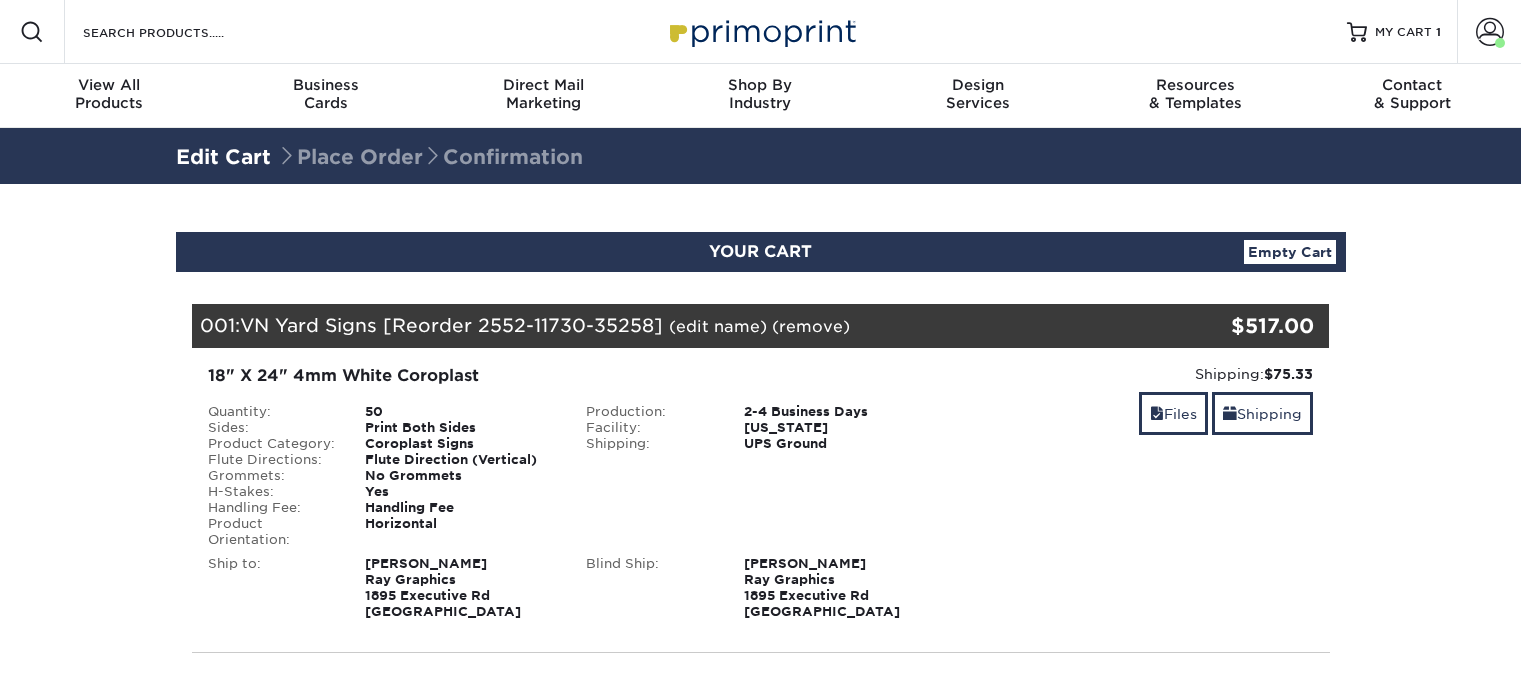scroll, scrollTop: 0, scrollLeft: 0, axis: both 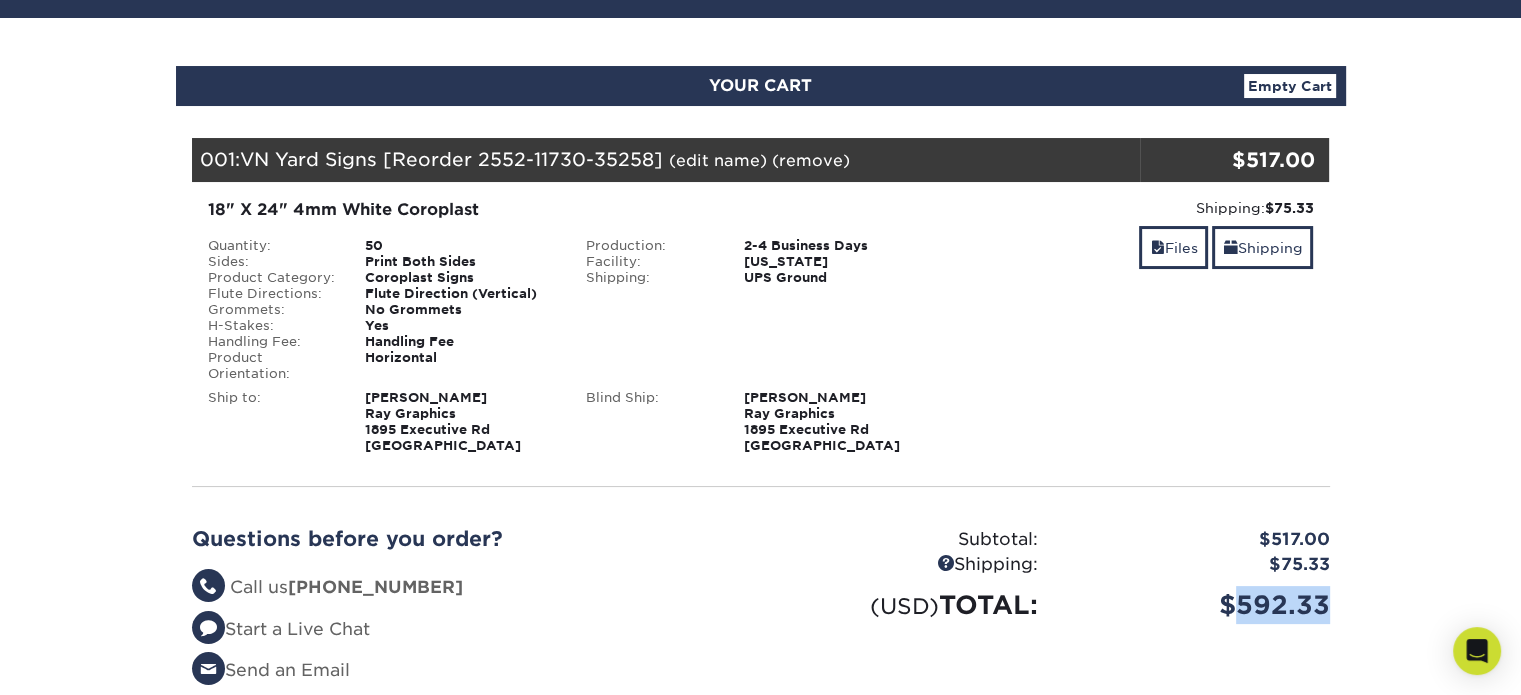 drag, startPoint x: 1236, startPoint y: 595, endPoint x: 1345, endPoint y: 599, distance: 109.07337 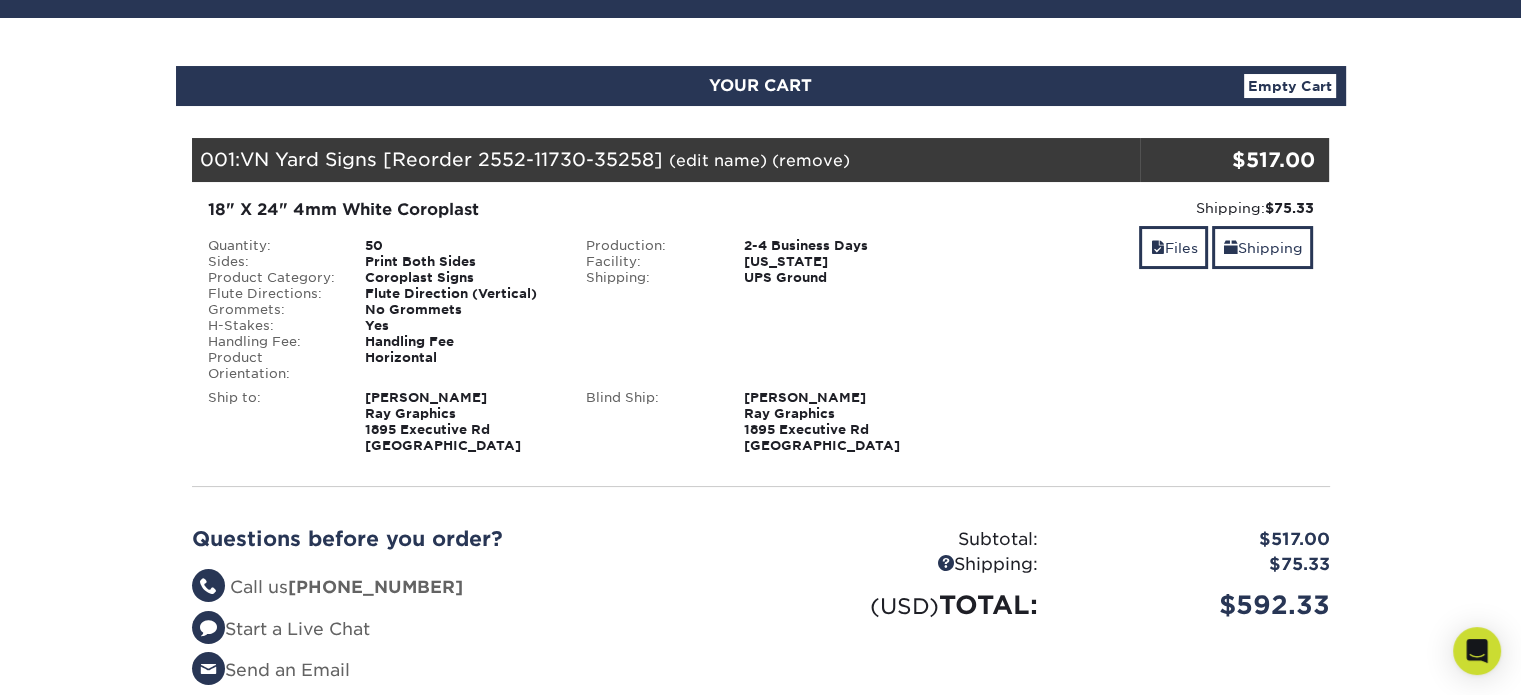 click on "Shipping:  $75.33
Discount:  - $0.00
Files
Shipping" at bounding box center (1139, 326) 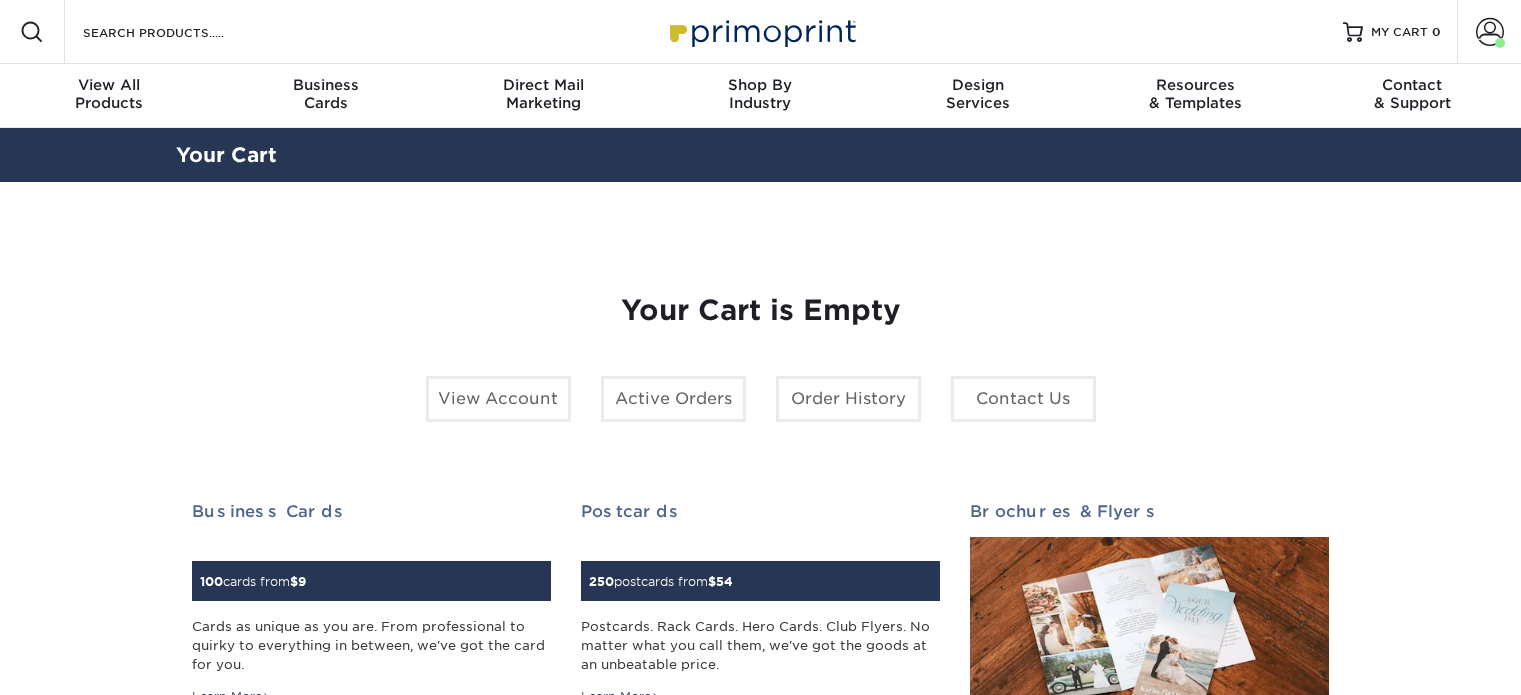 scroll, scrollTop: 0, scrollLeft: 0, axis: both 